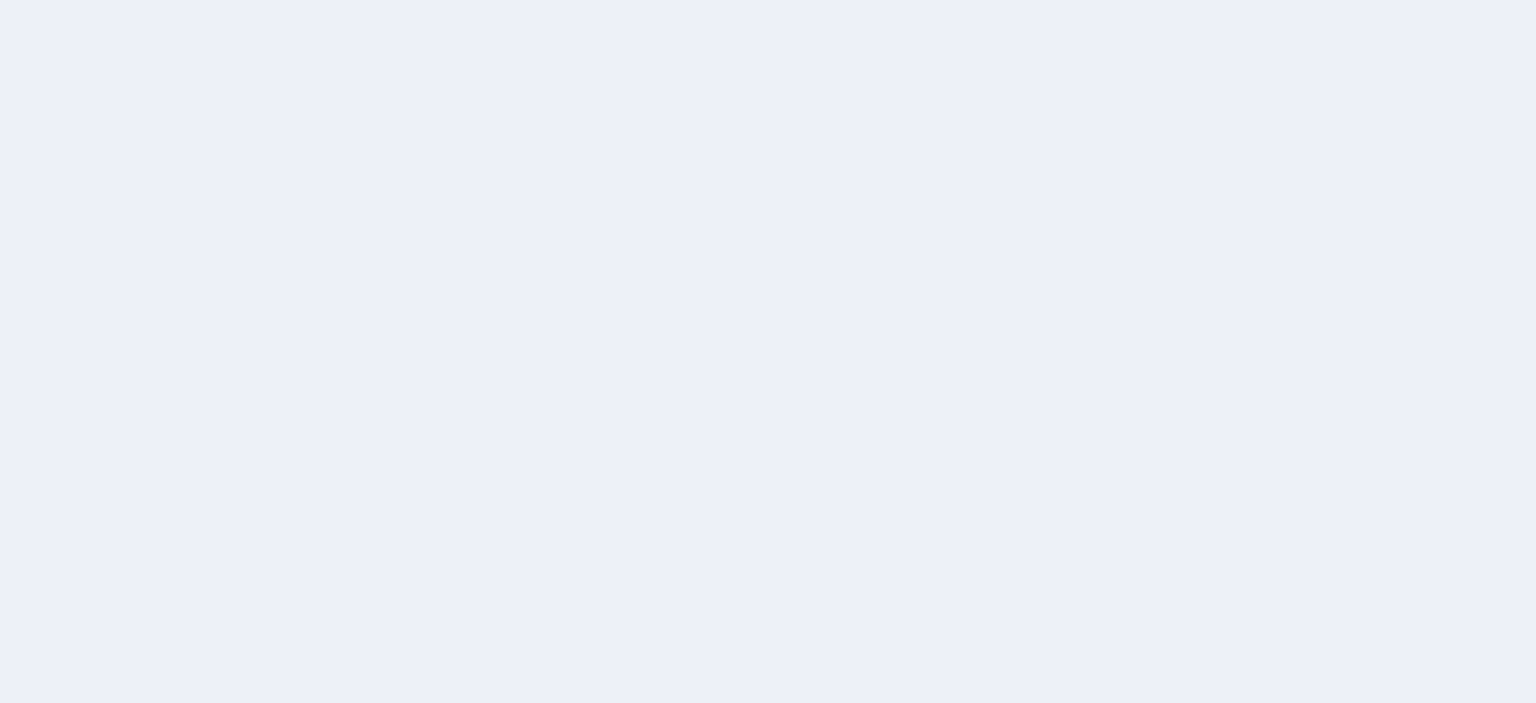 scroll, scrollTop: 0, scrollLeft: 0, axis: both 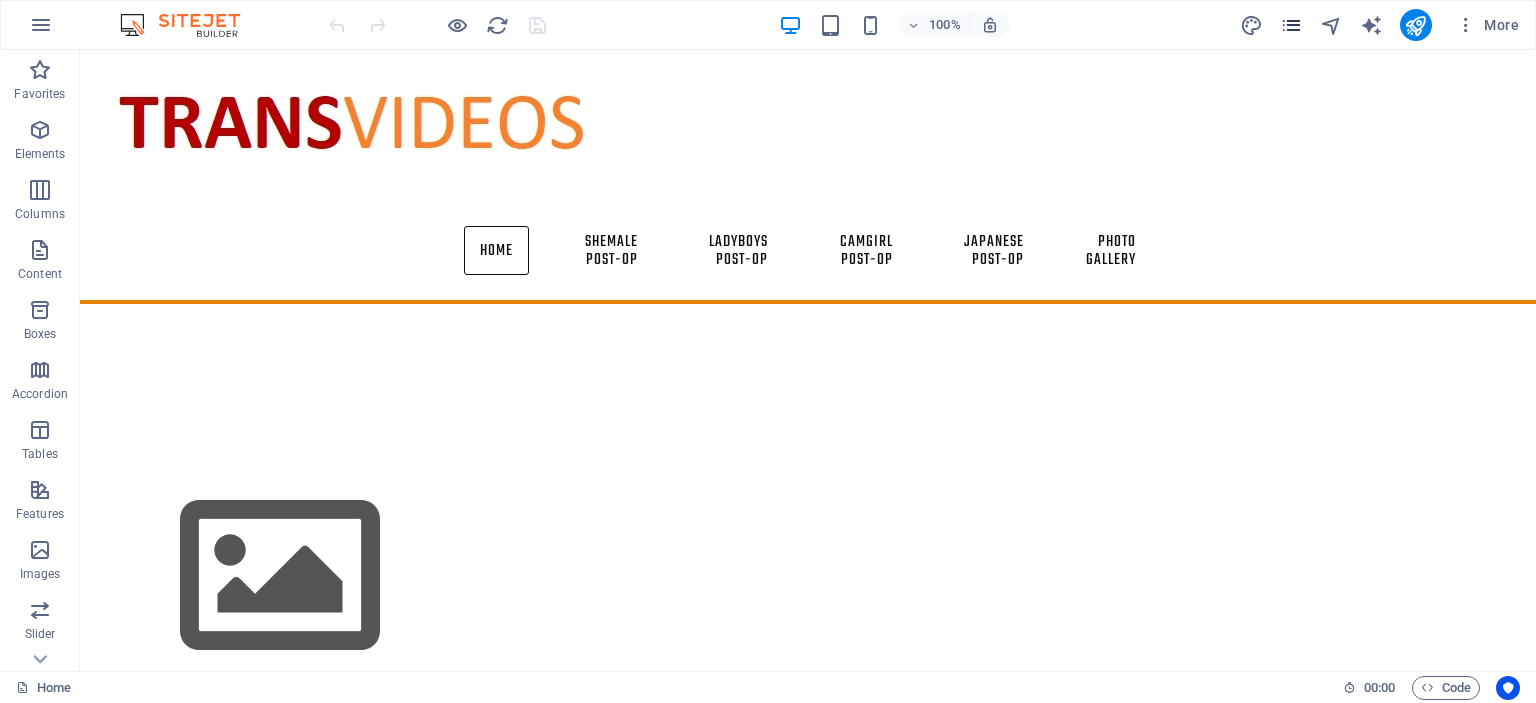 click at bounding box center (1291, 25) 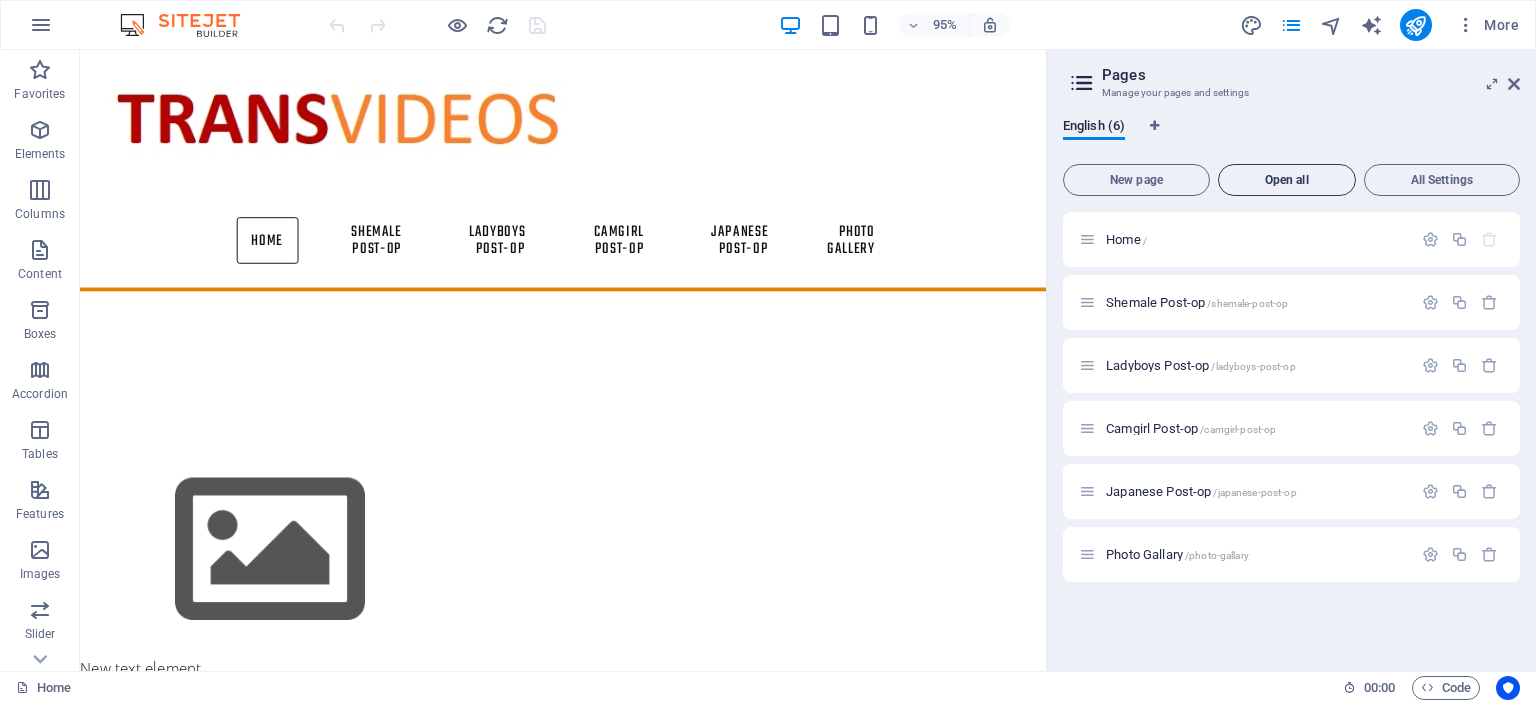 click on "Open all" at bounding box center [1287, 180] 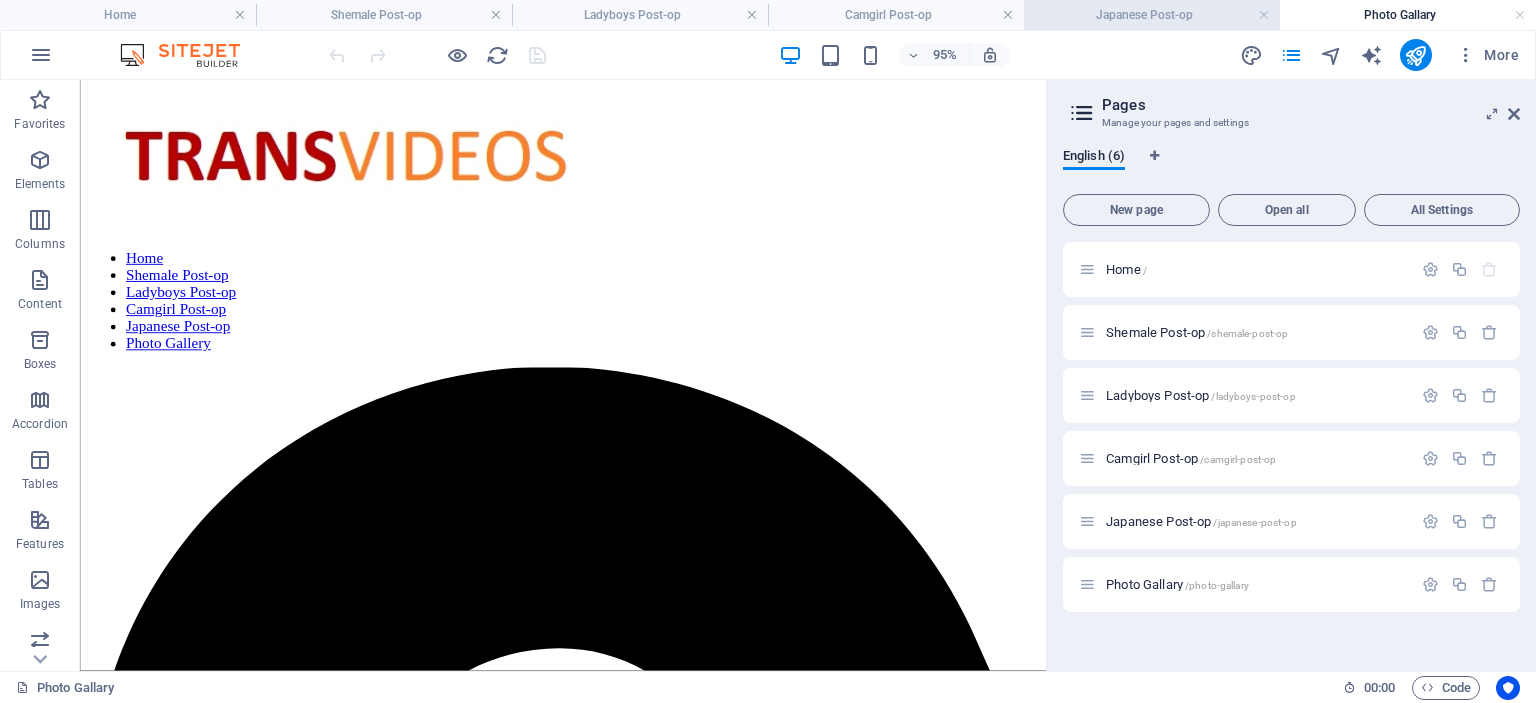 scroll, scrollTop: 0, scrollLeft: 0, axis: both 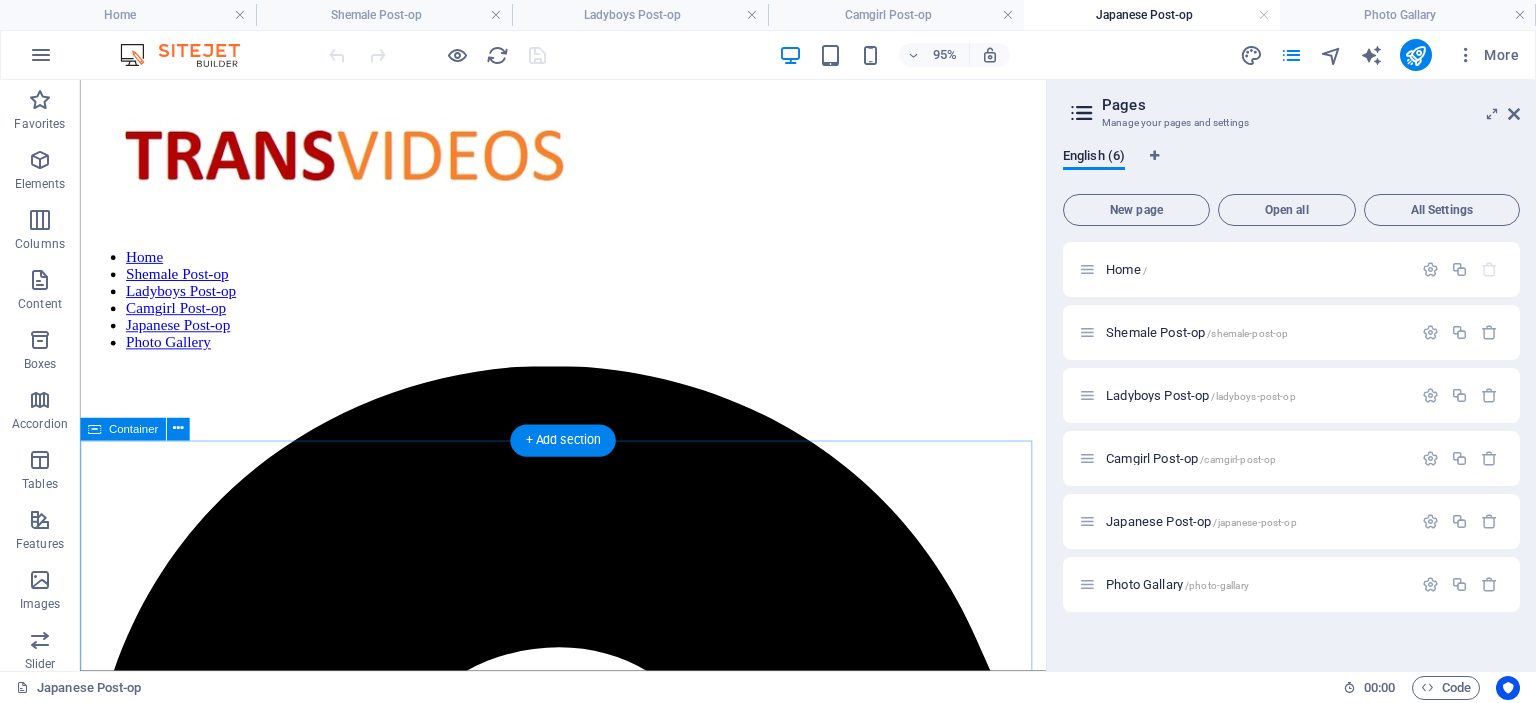 click on "Post-op Momuro suzuki newhalf swimsuit hardcore rare file
Format                                   : mp4
File size                                : 636 MiB
Duration                                 : 57mn 10s
Link: k2s
https://k2s.cc/file/15bf4f8d8b606/Momoru_Suzuki_NewhalfClub_SwimsuitHardocrePostop4May2011.wmv
Red hot Sayuri gorgeous newhalf
Format: mp4
Duration:12:36
Size:231 mB
https://k2s.cc/file/4f3f126360855/sayuripost-op_transexual.mp4
Post-op Naughty Nurse Sayuri Will See You!
Format                                   : MPEG-4
Format profile                           : Base Media
File size                                : 364  MiB
Duration                                 : 9mn 43 s
https://k2s.cc/file/ce9a57306125a
Post-op Sayuri solo redhot
Format                                   : Windows Media
File size                                : 95.1 MiB
Duration                                 : 6mn 16s
Link: K2S
Format: mp4" at bounding box center [588, 5109] 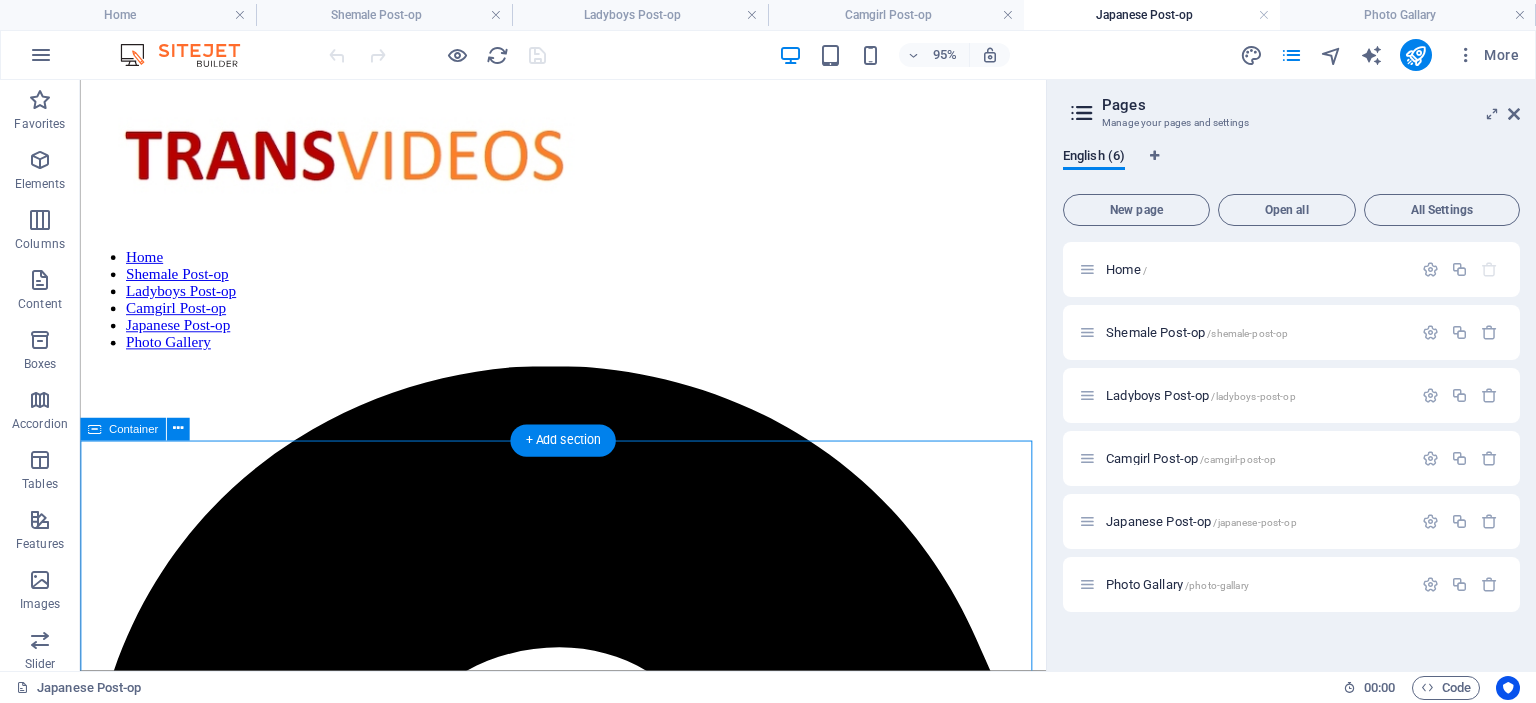 drag, startPoint x: 687, startPoint y: 491, endPoint x: 458, endPoint y: 724, distance: 326.6956 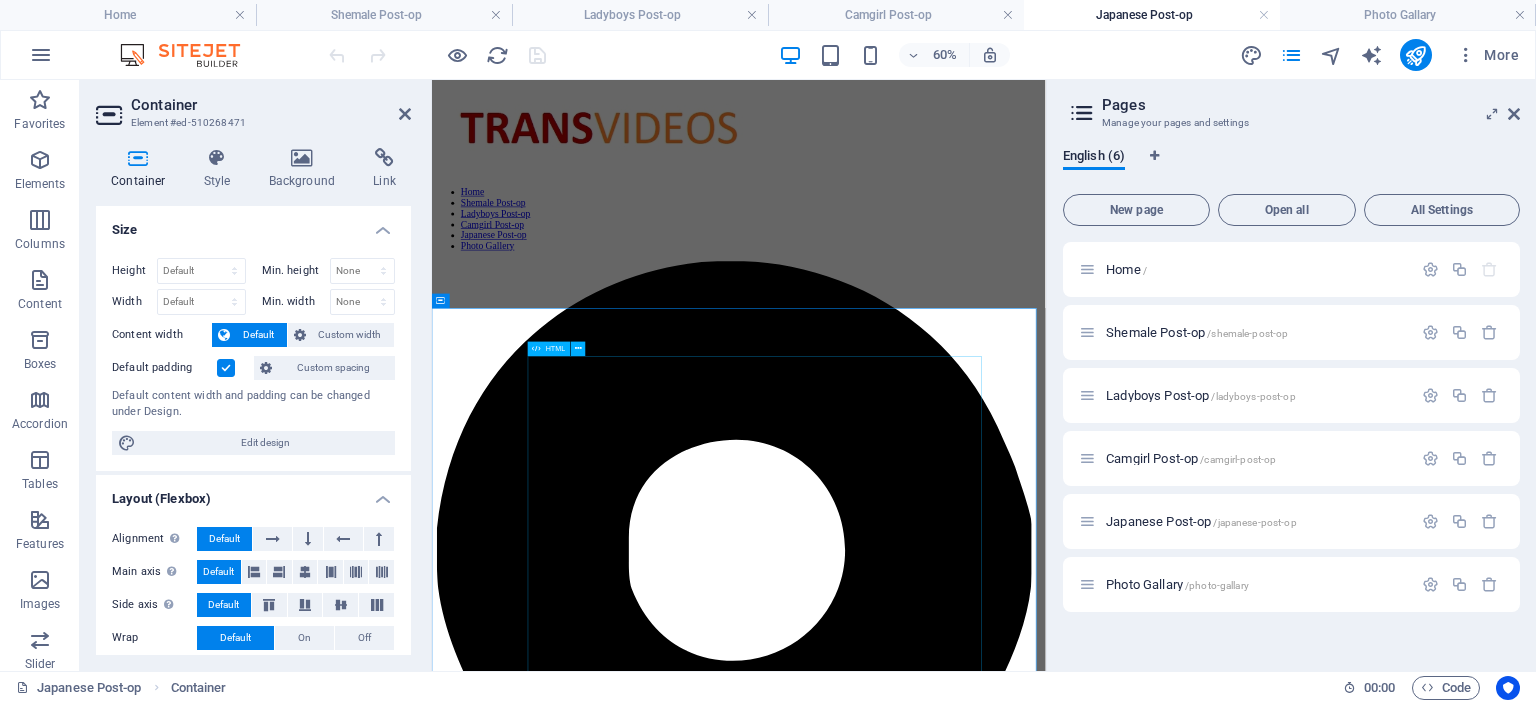 click on "Post-op Momuro suzuki newhalf swimsuit hardcore rare file
Format                                   : mp4
File size                                : 636 MiB
Duration                                 : 57mn 10s
Link: k2s
https://k2s.cc/file/15bf4f8d8b606/Momoru_Suzuki_NewhalfClub_SwimsuitHardocrePostop4May2011.wmv
Red hot Sayuri gorgeous newhalf
Format: mp4
Duration:12:36
Size:231 mB
https://k2s.cc/file/4f3f126360855/sayuripost-op_transexual.mp4
Post-op Naughty Nurse Sayuri Will See You!
Format                                   : MPEG-4
Format profile                           : Base Media
File size                                : 364  MiB
Duration                                 : 9mn 43 s
https://k2s.cc/file/ce9a57306125a
Post-op Sayuri solo redhot
Format                                   : Windows Media
File size                                : 95.1 MiB
Duration                                 : 6mn 16s
Link: K2S
Format: mp4" at bounding box center [943, 4236] 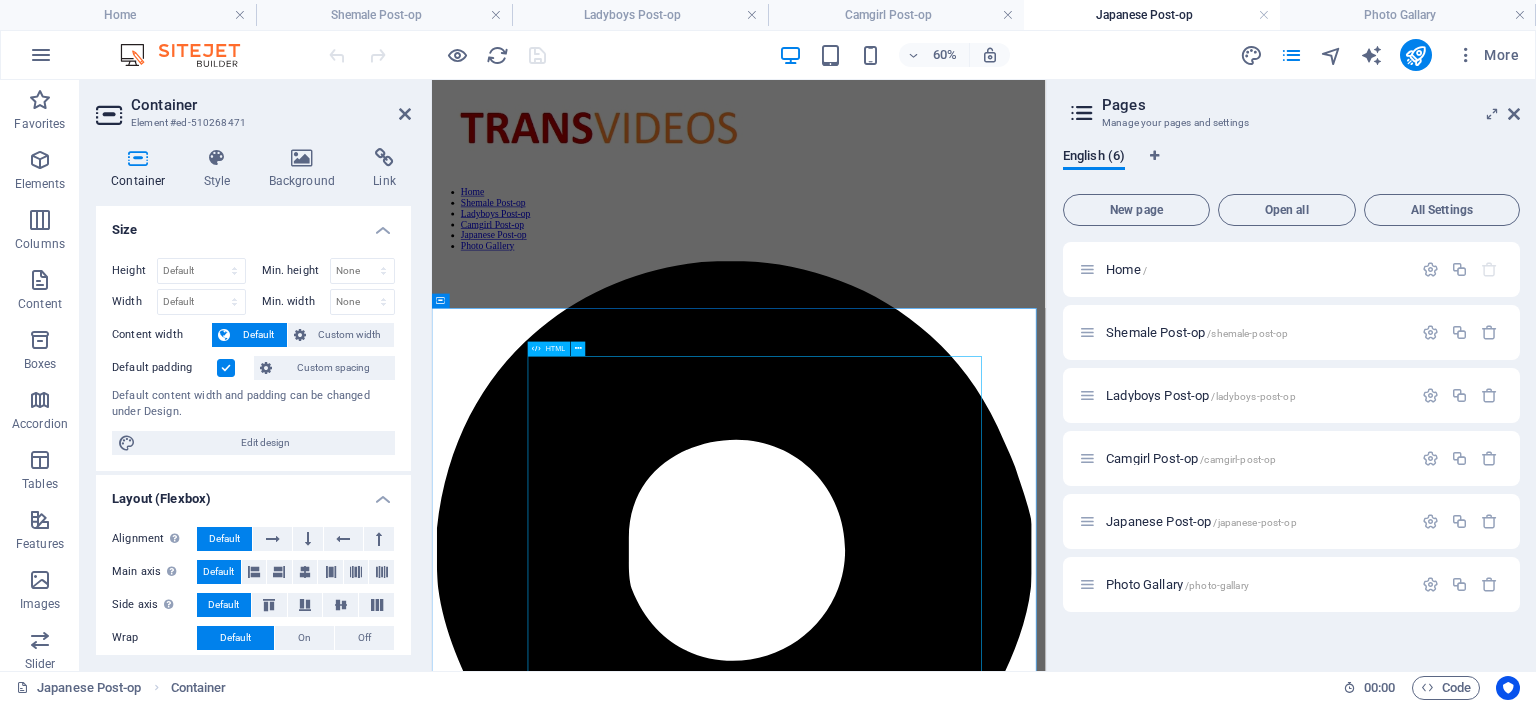 click on "Post-op Momuro suzuki newhalf swimsuit hardcore rare file
Format                                   : mp4
File size                                : 636 MiB
Duration                                 : 57mn 10s
Link: k2s
https://k2s.cc/file/15bf4f8d8b606/Momoru_Suzuki_NewhalfClub_SwimsuitHardocrePostop4May2011.wmv
Red hot Sayuri gorgeous newhalf
Format: mp4
Duration:12:36
Size:231 mB
https://k2s.cc/file/4f3f126360855/sayuripost-op_transexual.mp4
Post-op Naughty Nurse Sayuri Will See You!
Format                                   : MPEG-4
Format profile                           : Base Media
File size                                : 364  MiB
Duration                                 : 9mn 43 s
https://k2s.cc/file/ce9a57306125a
Post-op Sayuri solo redhot
Format                                   : Windows Media
File size                                : 95.1 MiB
Duration                                 : 6mn 16s
Link: K2S
Format: mp4" at bounding box center [943, 4236] 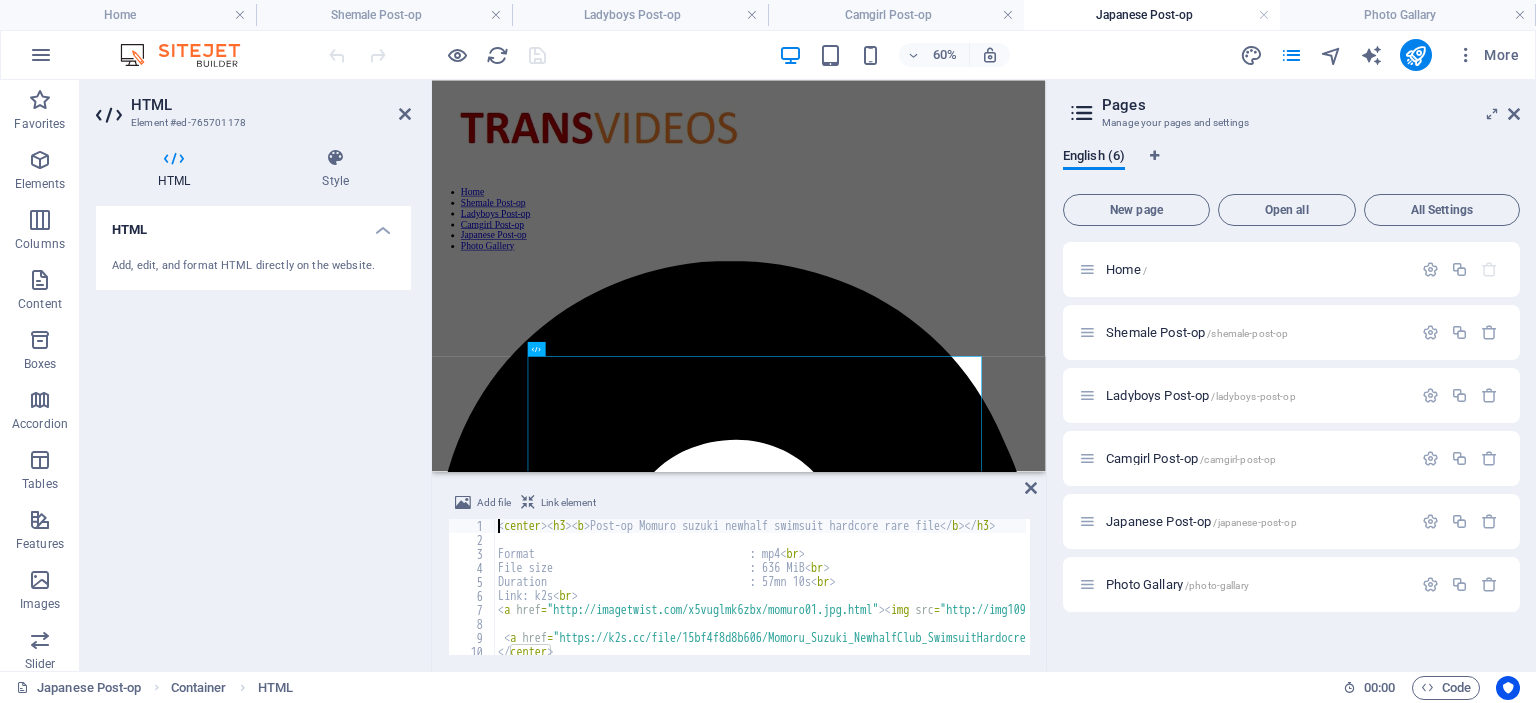 type on "<center><h3><b>Post-op Momuro suzuki newhalf swimsuit hardcore rare file</b></h3>" 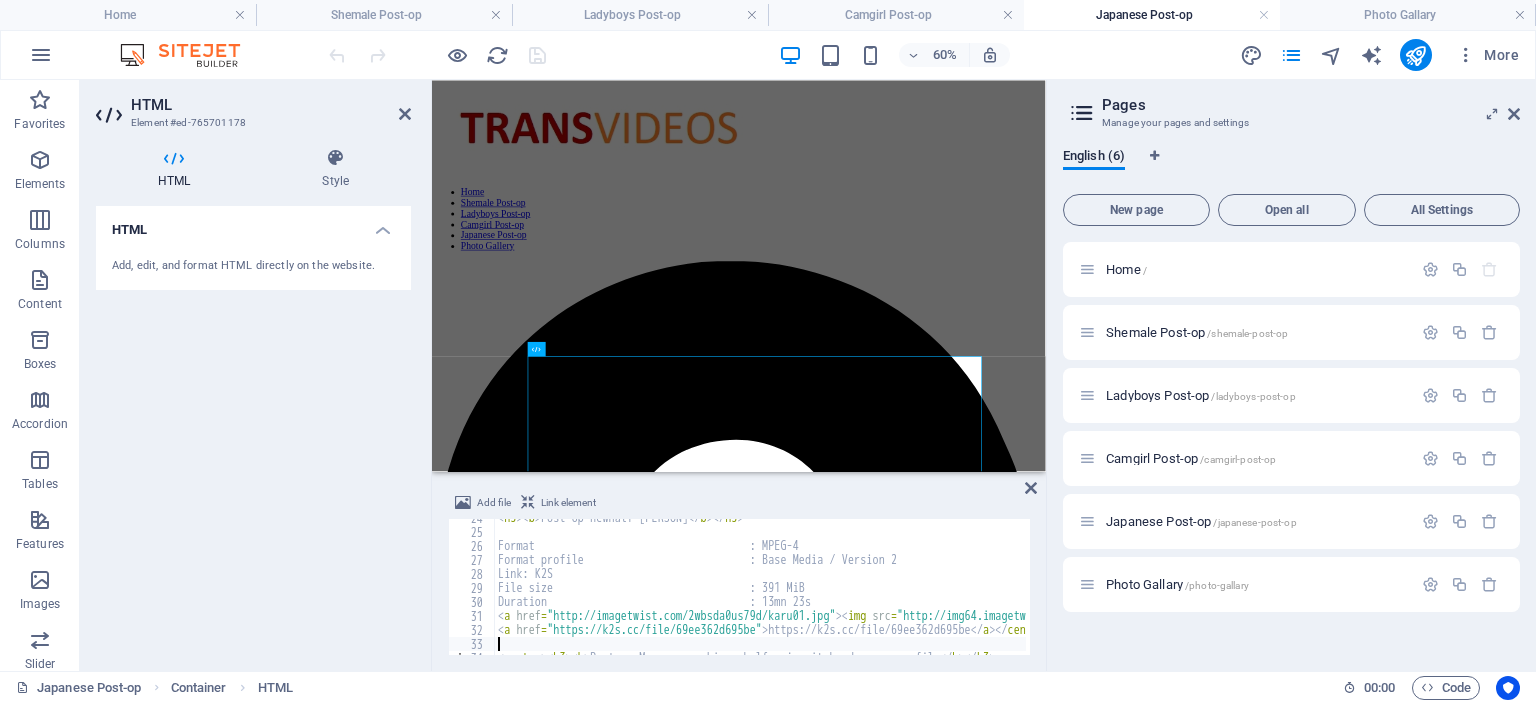 scroll, scrollTop: 330, scrollLeft: 0, axis: vertical 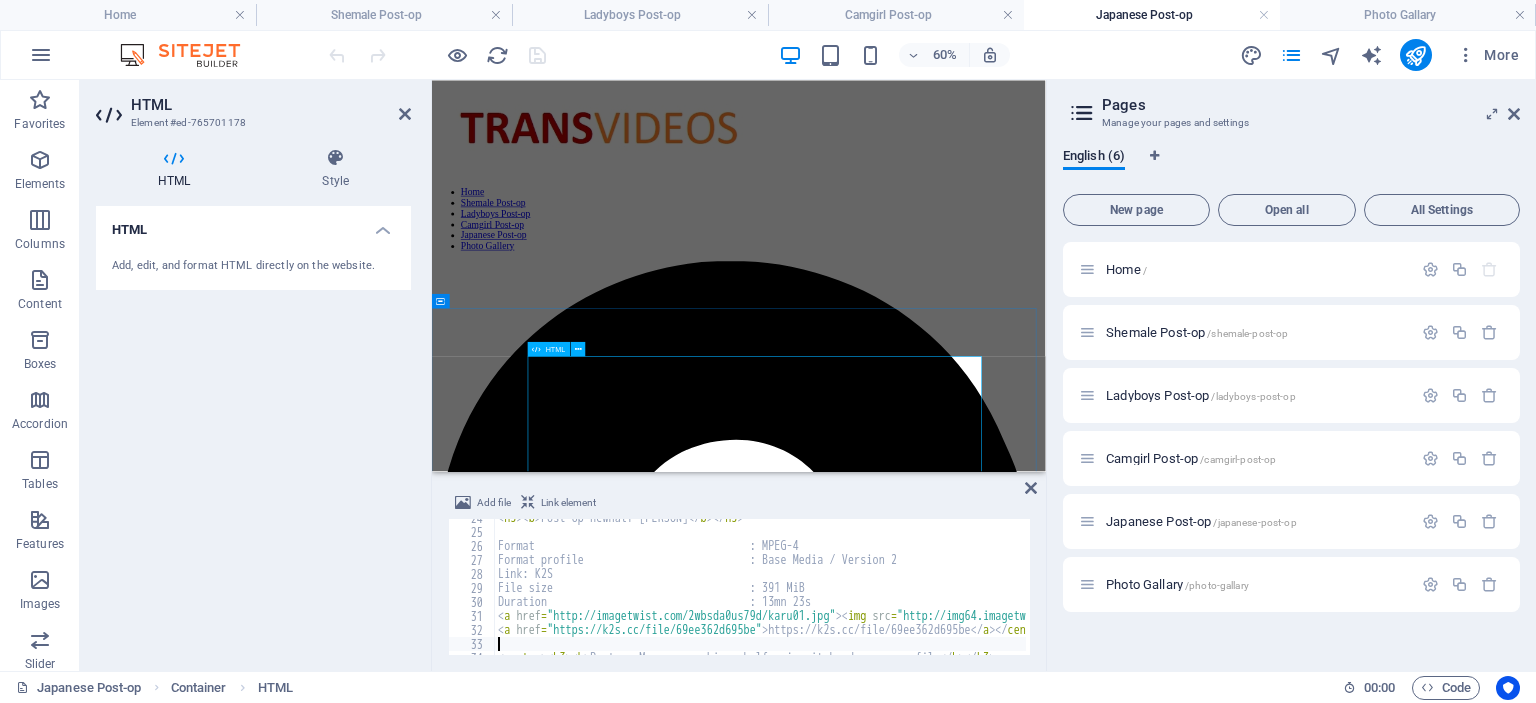 type 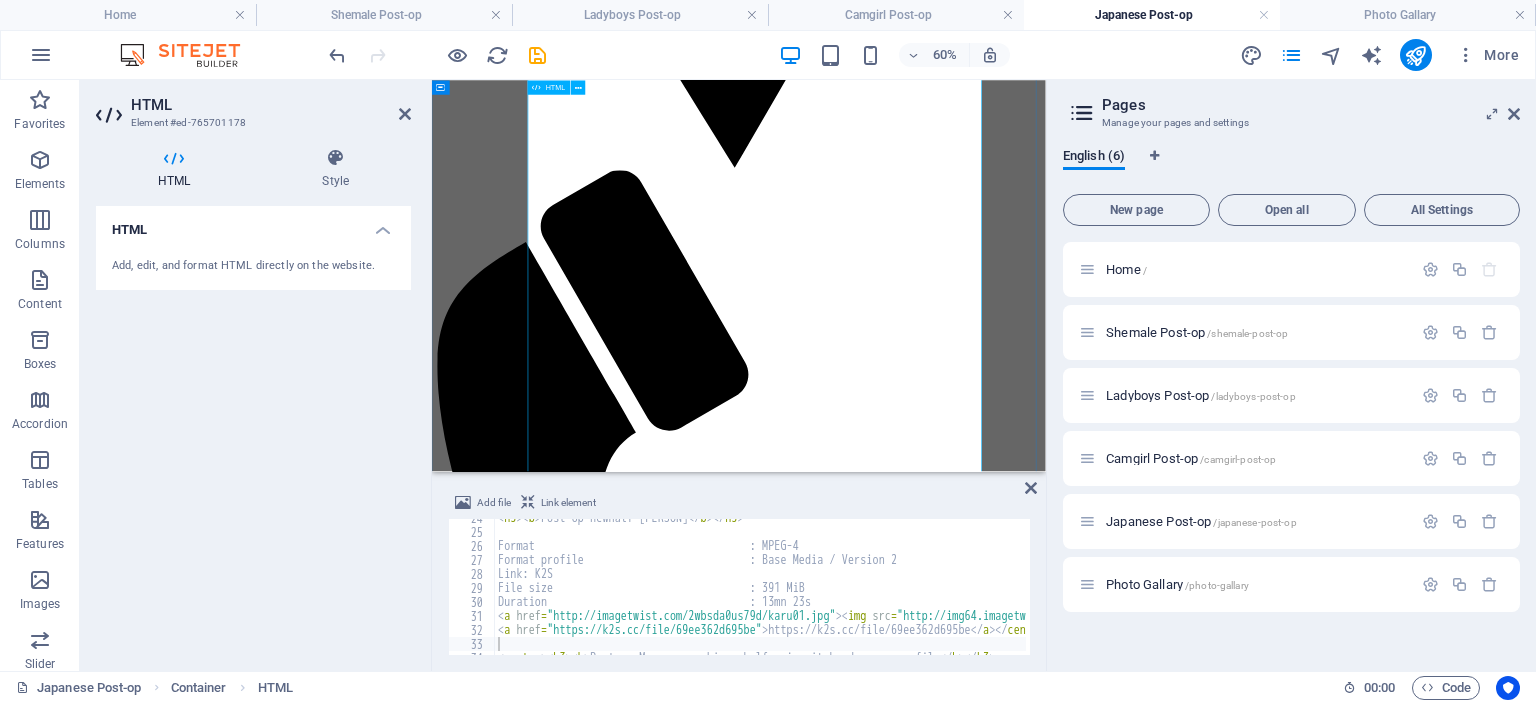 scroll, scrollTop: 1700, scrollLeft: 0, axis: vertical 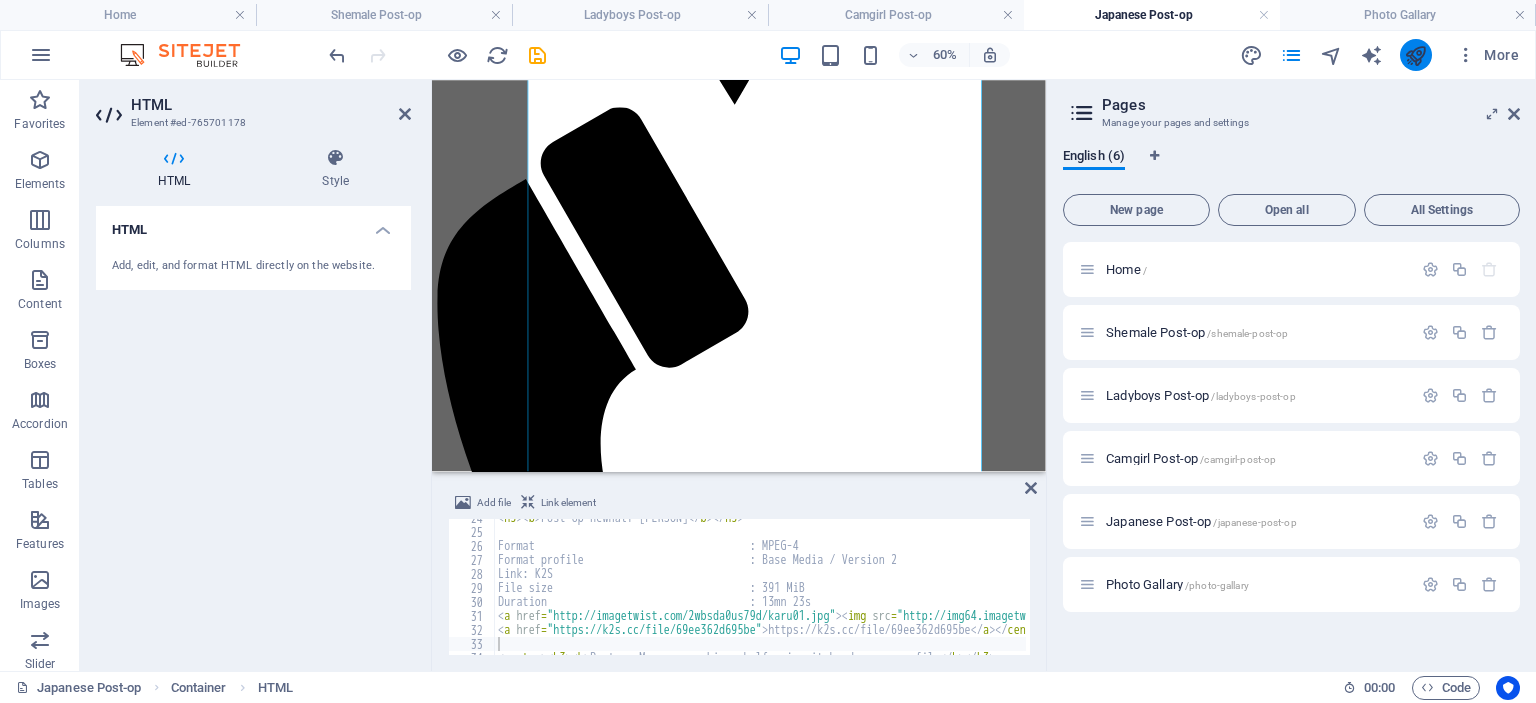 click at bounding box center (1416, 55) 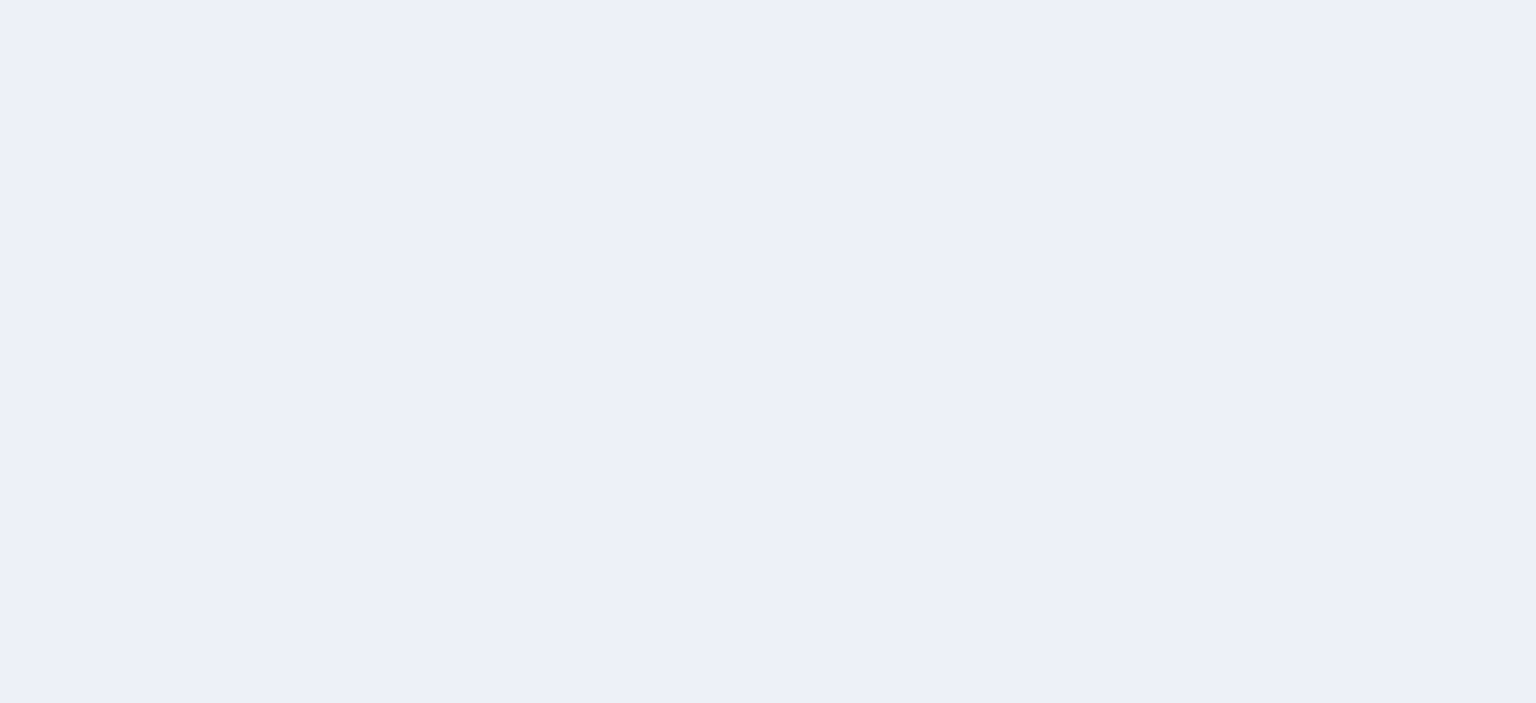 scroll, scrollTop: 0, scrollLeft: 0, axis: both 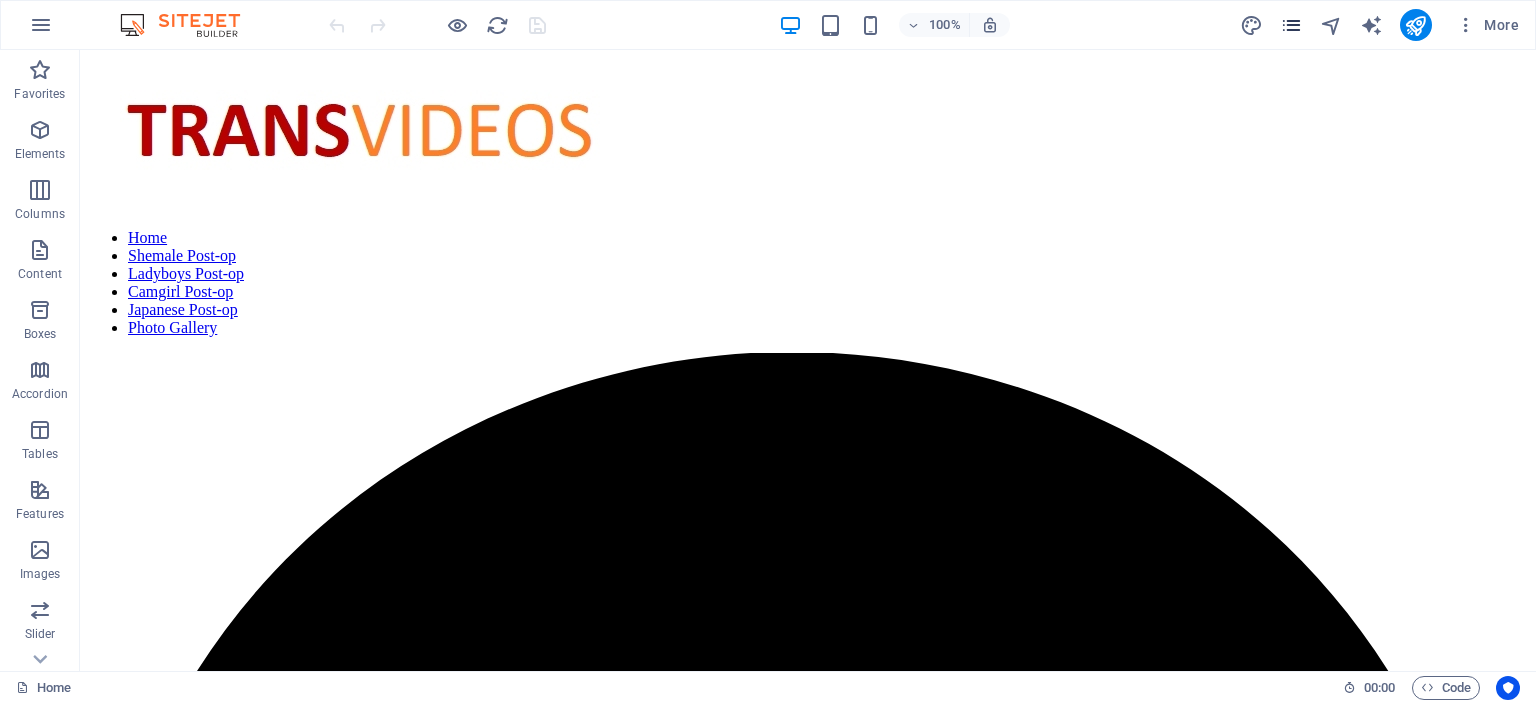 click at bounding box center [1291, 25] 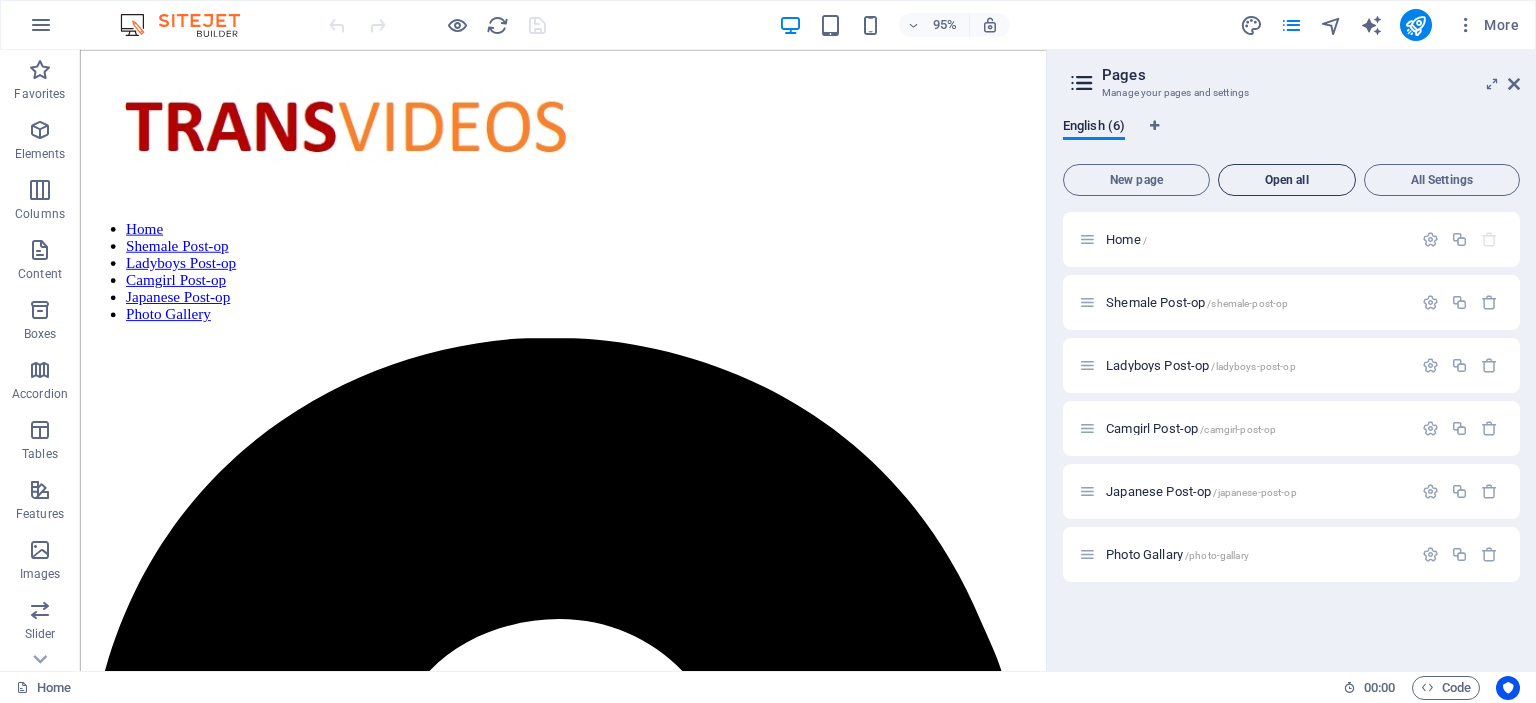 click on "Open all" at bounding box center [1287, 180] 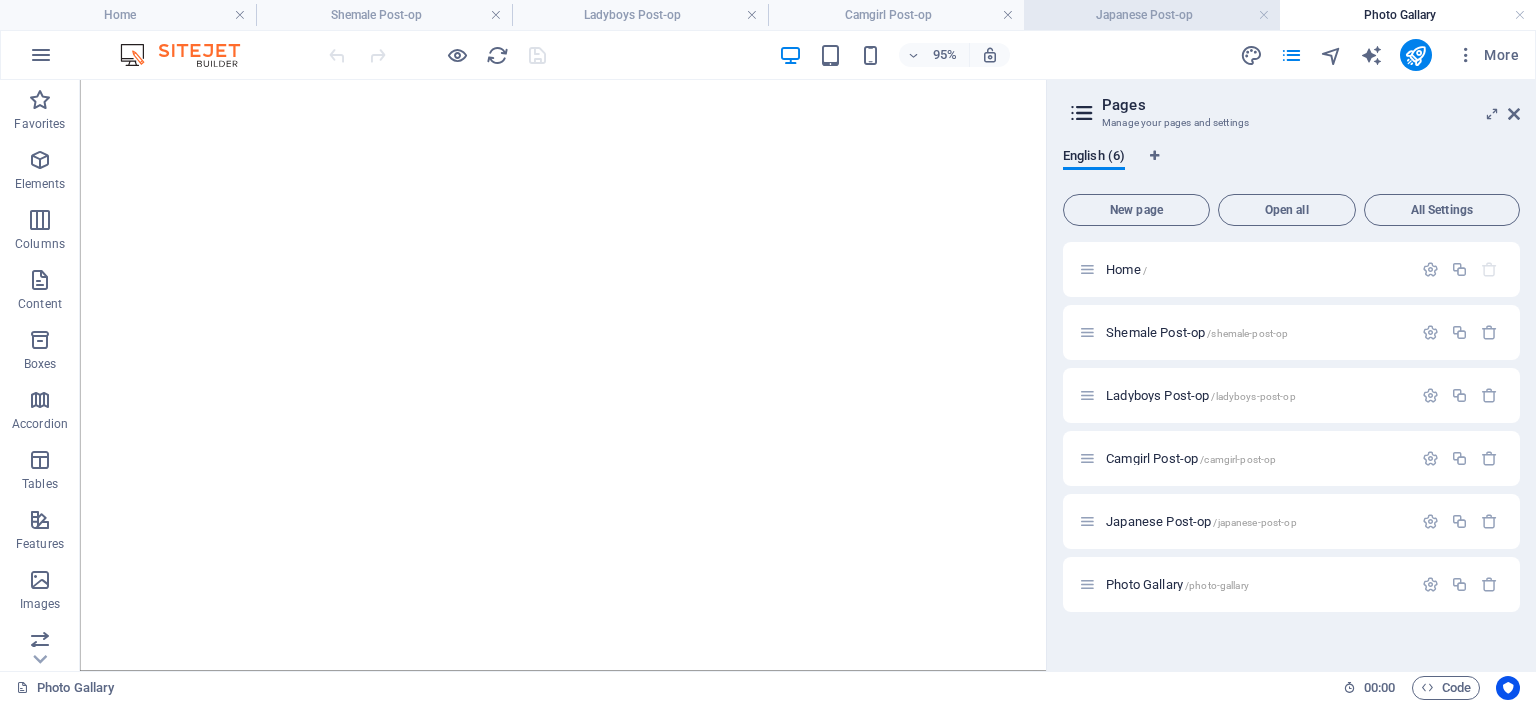 click on "Japanese Post-op" at bounding box center (1152, 15) 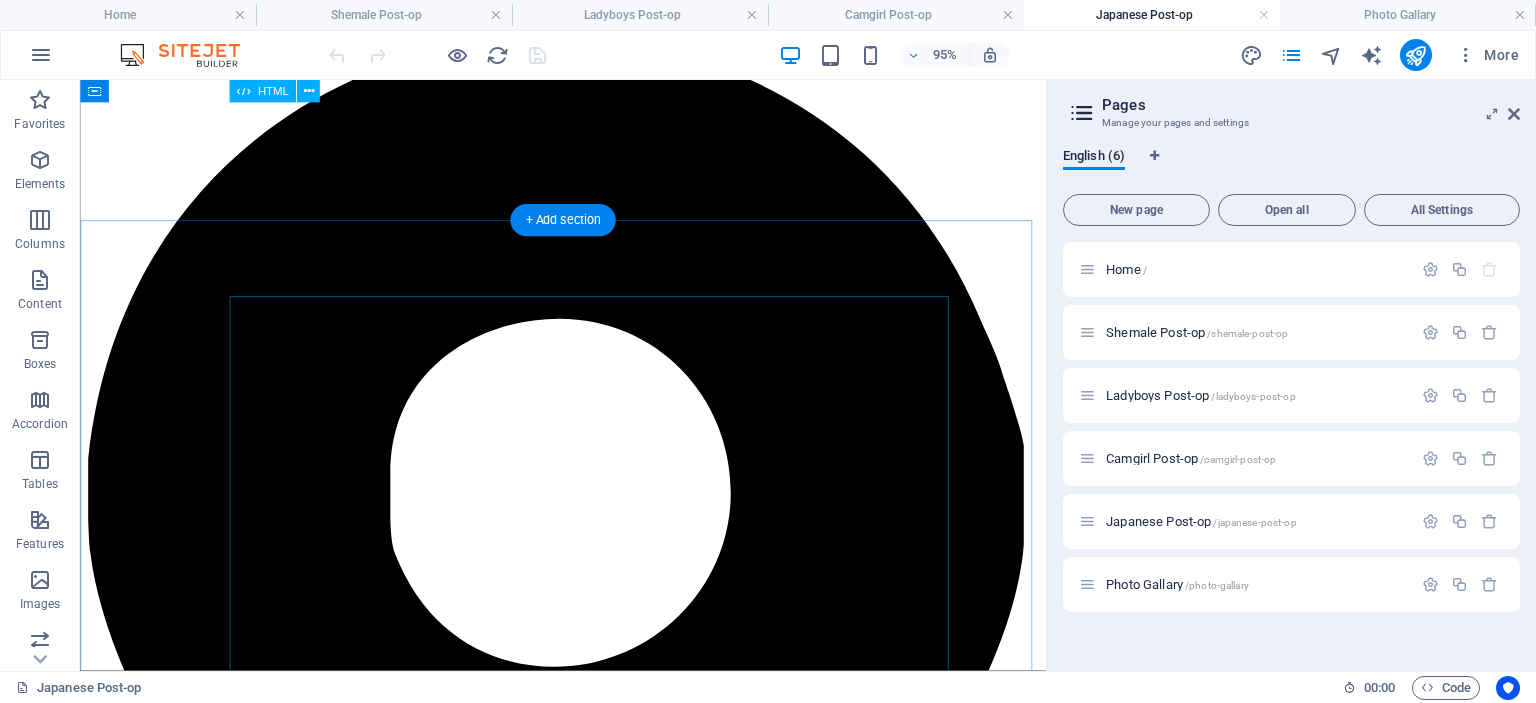 scroll, scrollTop: 200, scrollLeft: 0, axis: vertical 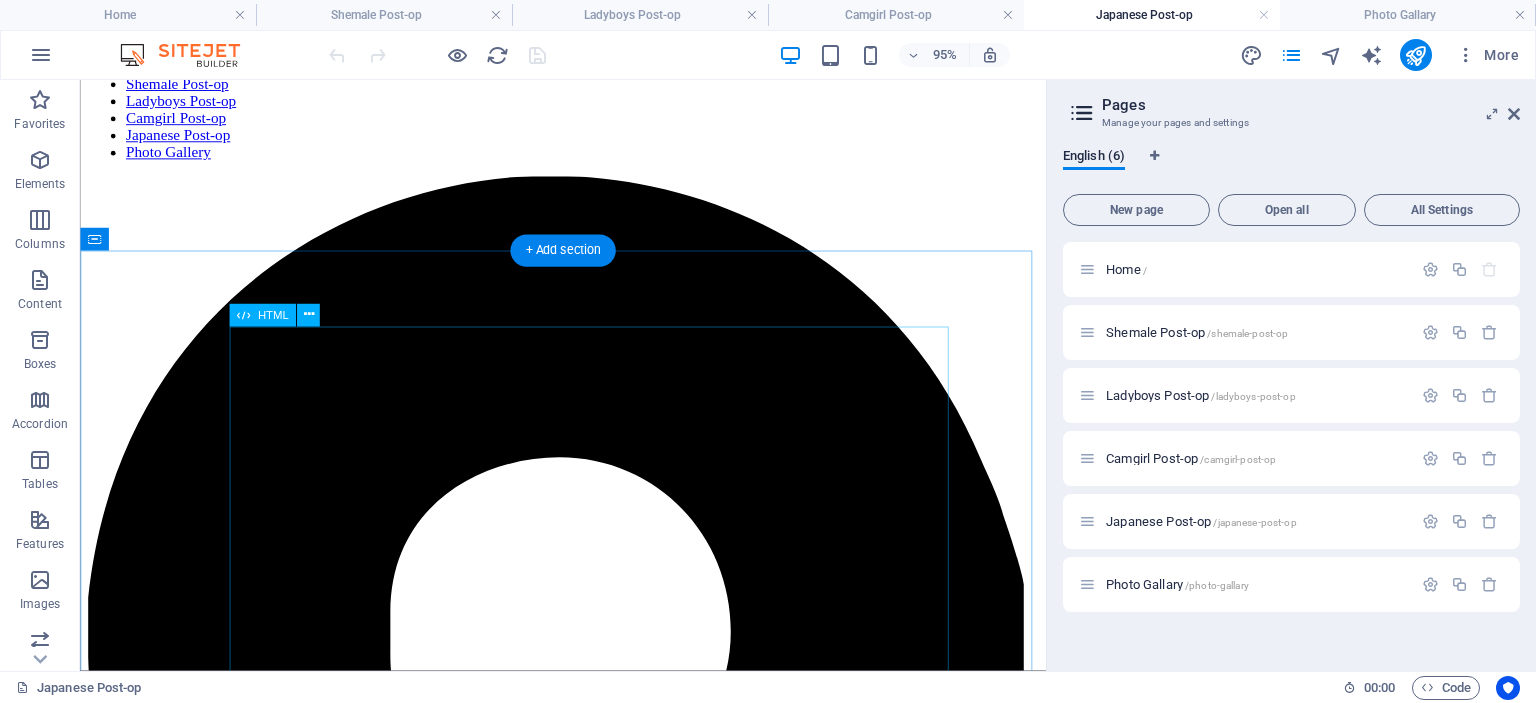 click on "Post-op [NAME] hot post-op hotelfuck
Format: wmv
Size: 170 mB
Duration: 15:15
Link: K2S
[URL]
[NAME] scene 1
Format                                   : AVI
Format/Info                              : Audio Video Interleave
File size                                : 156 MiB
Duration                                 : 25mn 49s
Link: K2S
[URL]
Post-op newhalf [NAME]
Format                                   : MPEG-4
Format profile                           : Base Media / Version 2
Link: K2S
File size                                : 391 MiB
Duration                                 : 13mn 23s
[URL]
Post-op [NAME] newhalf swimsuit hardcore rare file
Format                                   : mp4
File size                                : 636 MiB
Duration                                 : 57mn 10s
Link: k2s" at bounding box center (588, 4510) 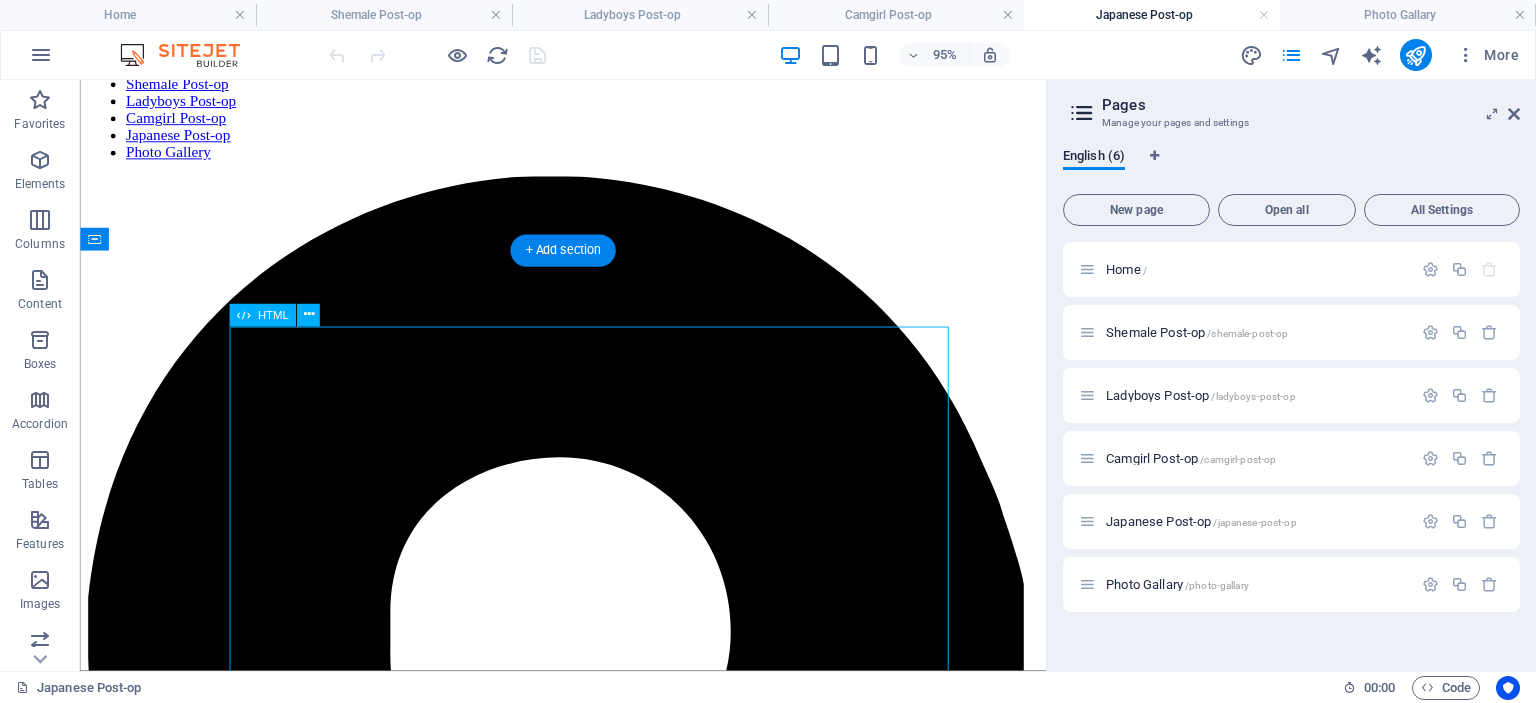 click on "Post-op [NAME] hot post-op hotelfuck
Format: wmv
Size: 170 mB
Duration: 15:15
Link: K2S
[URL]
[NAME] scene 1
Format                                   : AVI
Format/Info                              : Audio Video Interleave
File size                                : 156 MiB
Duration                                 : 25mn 49s
Link: K2S
[URL]
Post-op newhalf [NAME]
Format                                   : MPEG-4
Format profile                           : Base Media / Version 2
Link: K2S
File size                                : 391 MiB
Duration                                 : 13mn 23s
[URL]
Post-op [NAME] newhalf swimsuit hardcore rare file
Format                                   : mp4
File size                                : 636 MiB
Duration                                 : 57mn 10s
Link: k2s" at bounding box center [588, 4510] 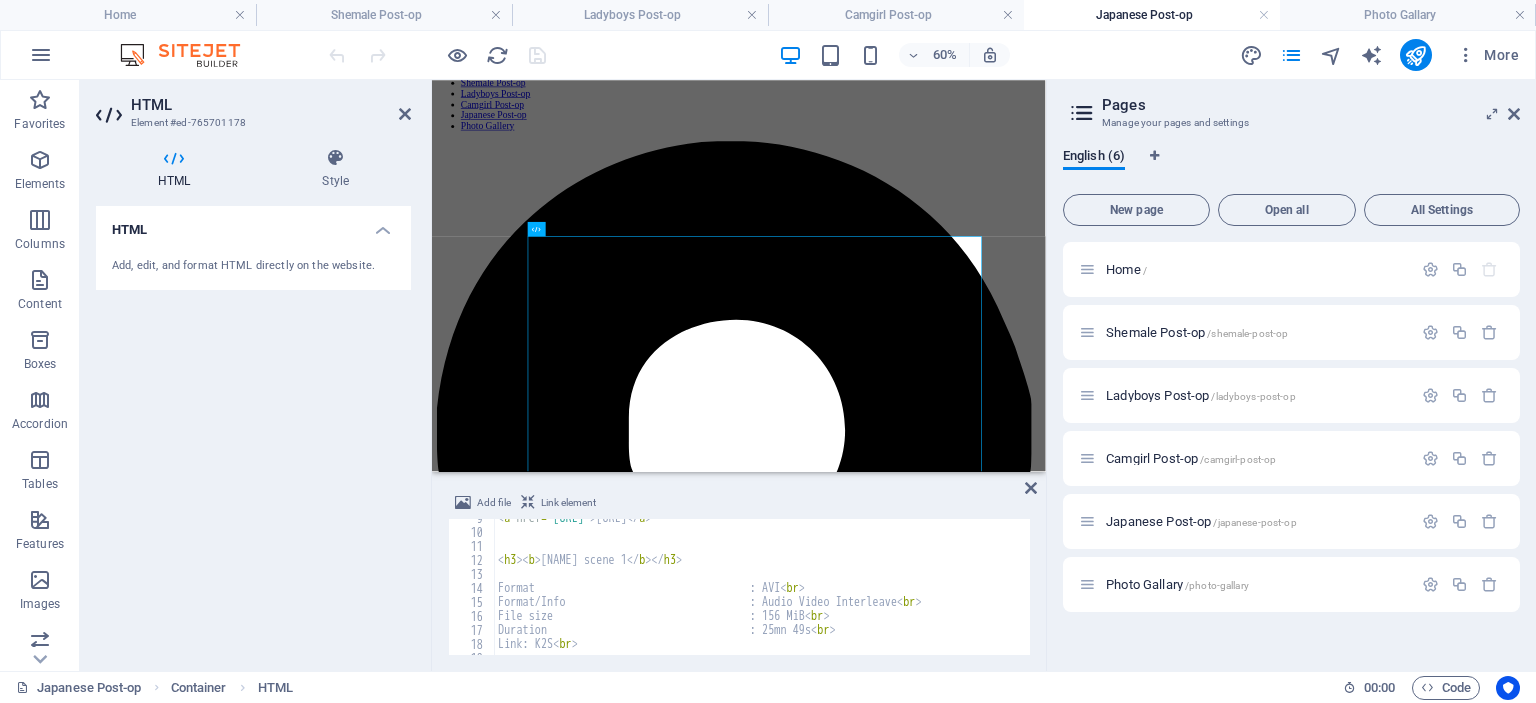 scroll, scrollTop: 180, scrollLeft: 0, axis: vertical 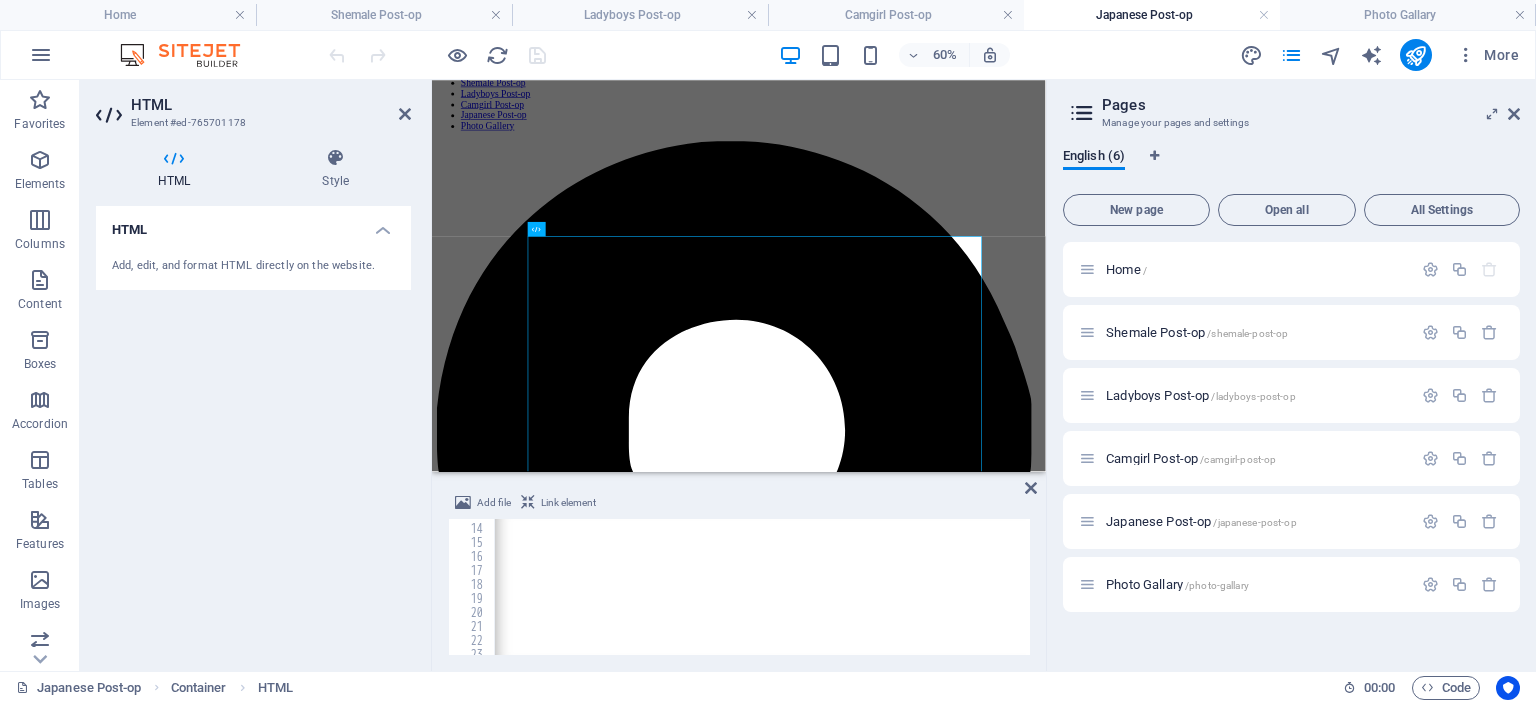 click on "Format                                   : AVI < br > Format/Info                              : Audio Video Interleave < br > File size                                : 156 MiB < br > Duration                                 : 25mn 49s < br > Link: K2S < br >   < a   href = "http://imagetwist.com/[ID]/[NAME].jpg" > < img   src = "http://img114.imagetwist.com/th/[ID]/[NAME].jpg" > </ a >   < a   href = "http://imagetwist.com/[ID]/[NAME].jpg" > < img   src = "http://img114.imagetwist.com/th/[ID]/[NAME].jpg" > </ a >   < a   href = "http://imagetwist.com/[ID]/[NAME].jpg" > < img   src = "http://img114.imagetwist.com/th/[ID]/[NAME].jpg" > </ a >   < a   href = "[URL]" > [URL] </ a > < br >" at bounding box center (-29, 587) 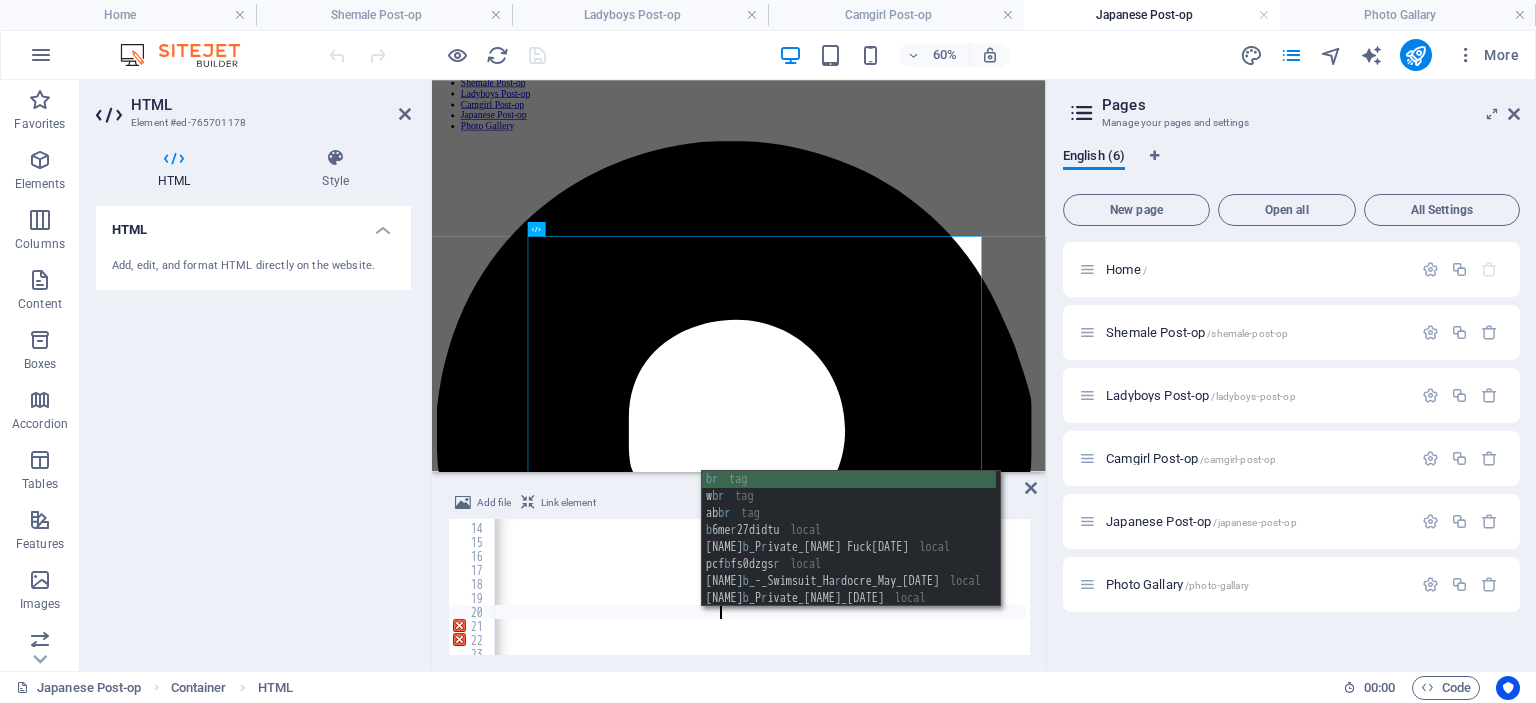 scroll, scrollTop: 0, scrollLeft: 218, axis: horizontal 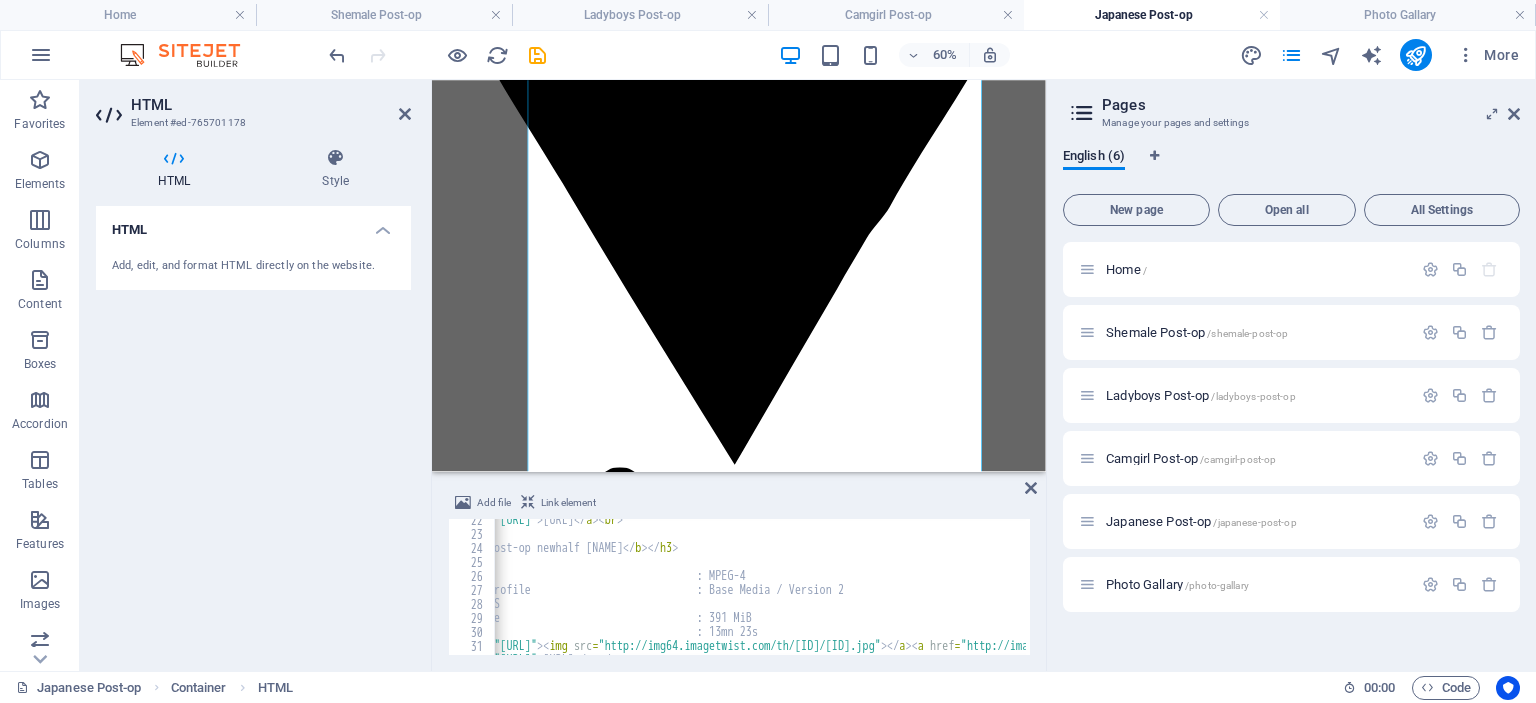 click on "< a   href = "[URL]" > [URL] </ a > < br > < h3 > < b > Post-op newhalf [NAME] </ b > </ h3 > Format                                   : MPEG-4 Format profile                           : Base Media / Version 2 Link: K2S File size                                : 391 MiB Duration                                 : 13mn 23s < a   href = "http://imagetwist.com/[ID]/[NAME].jpg" > < img   src = "http://img64.imagetwist.com/th/[ID]/[NAME].jpg" > </ a > < a   href = "http://imagetwist.com/[ID]/[NAME].jpg" > < img   src = "http://img64.imagetwist.com/th/[ID]/[NAME].jpg" > </ a > < a   href = "http://imagetwist.com/[ID]/[NAME].jpg" > < img   src = "http://img64.imagetwist.com/th/[ID]/[NAME].jpg" > </ a > < a   href = "[URL]" > [URL] </ a > </ center >" at bounding box center (2385, 593) 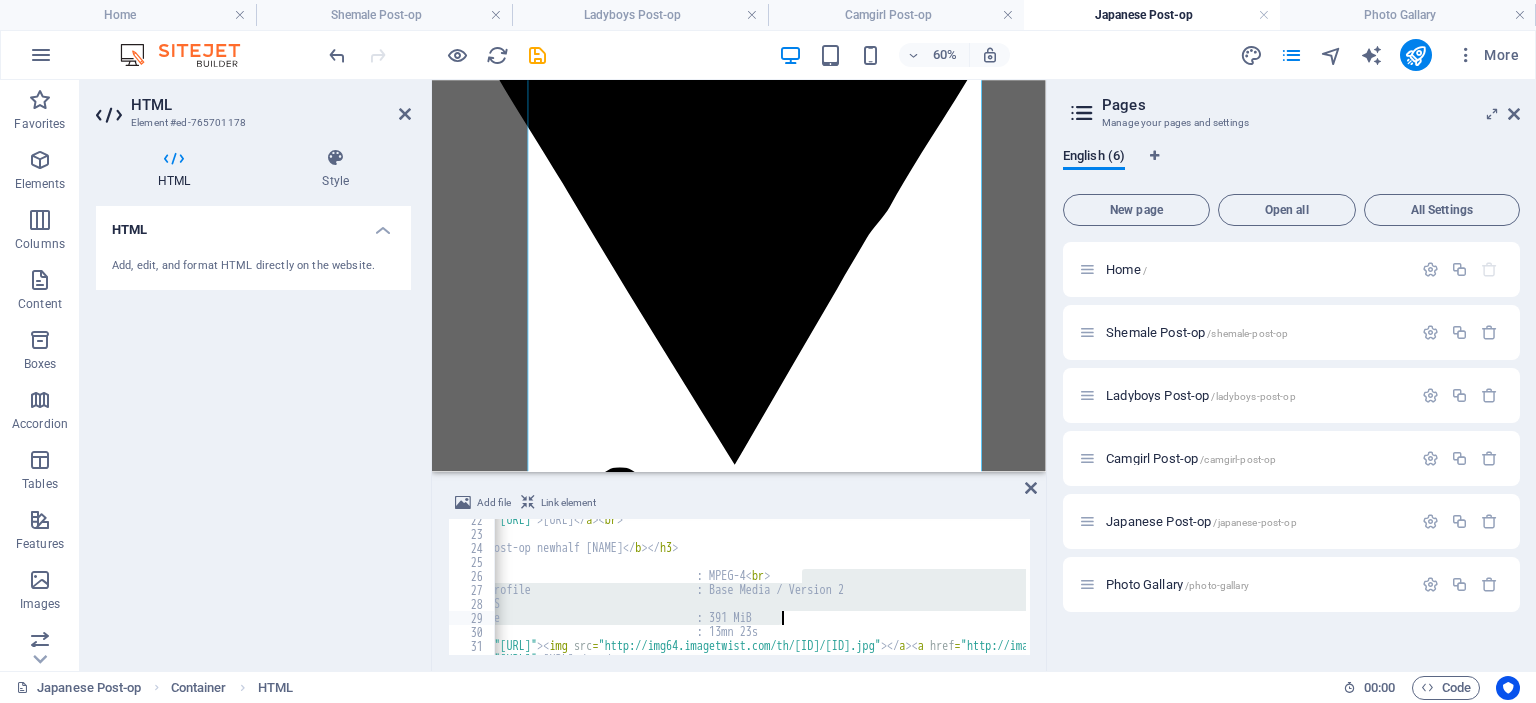 scroll, scrollTop: 0, scrollLeft: 26, axis: horizontal 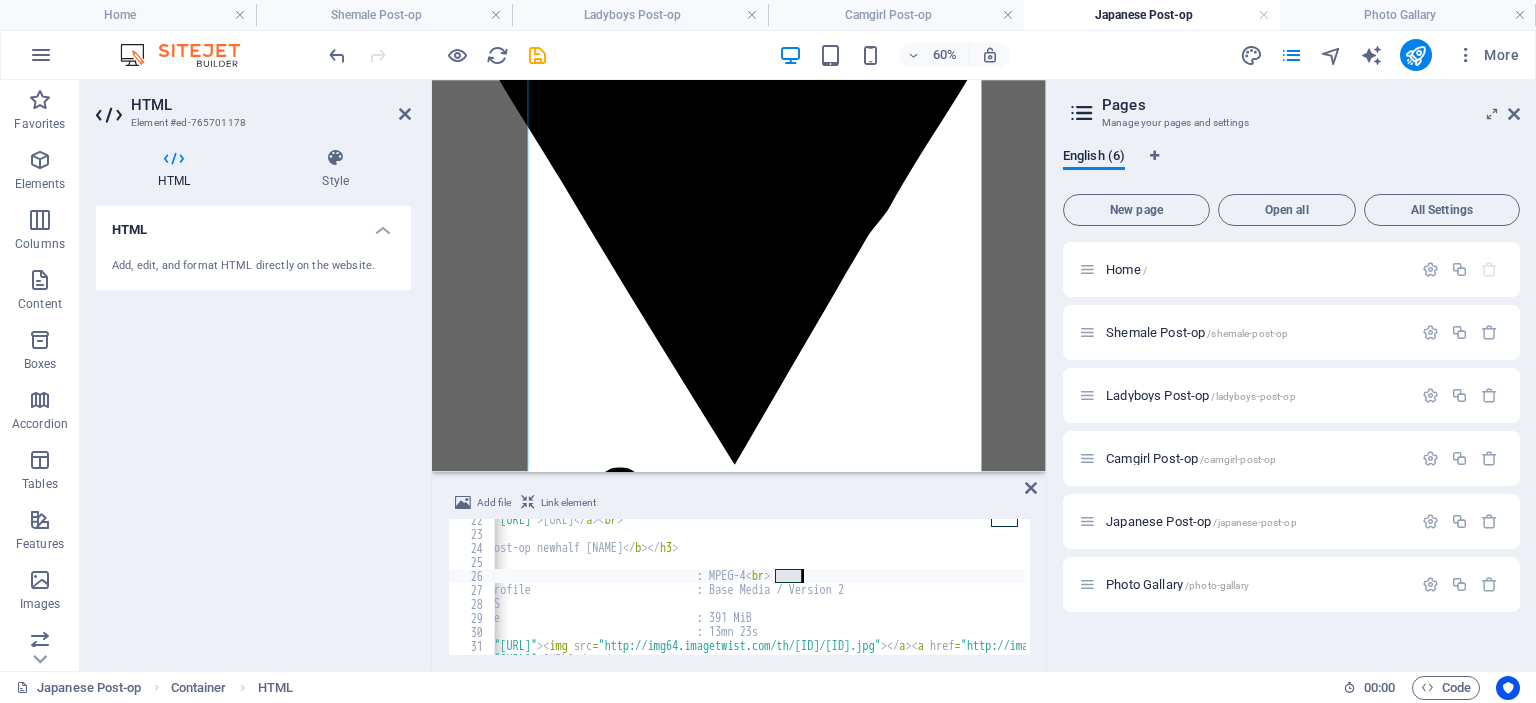 drag, startPoint x: 777, startPoint y: 578, endPoint x: 800, endPoint y: 577, distance: 23.021729 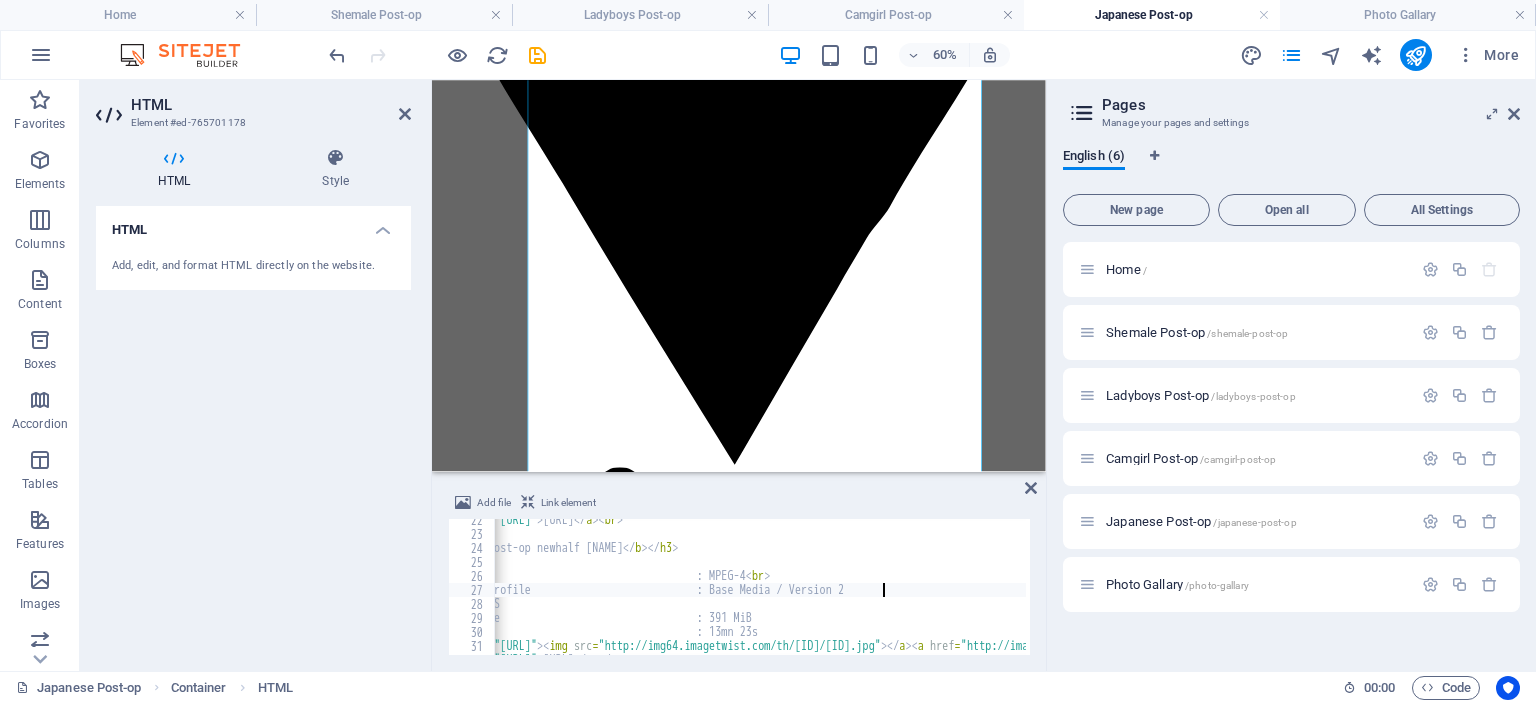 click on "< a   href = "[URL]" > [URL] </ a > < br > < h3 > < b > Post-op newhalf [NAME] </ b > </ h3 > Format                                   : MPEG-4 < br > Format profile                           : Base Media / Version 2 Link: K2S File size                                : 391 MiB Duration                                 : 13mn 23s < a   href = "http://imagetwist.com/[ID]/[NAME].jpg" > < img   src = "http://img64.imagetwist.com/th/[ID]/[NAME].jpg" > </ a > < a   href = "http://imagetwist.com/[ID]/[NAME].jpg" > < img   src = "http://img64.imagetwist.com/th/[ID]/[NAME].jpg" > </ a > < a   href = "http://imagetwist.com/[ID]/[NAME].jpg" > < img   src = "http://img64.imagetwist.com/th/[ID]/[NAME].jpg" > </ a > < a   href = "[URL]" > [URL] </ a > </ center >" at bounding box center (2385, 593) 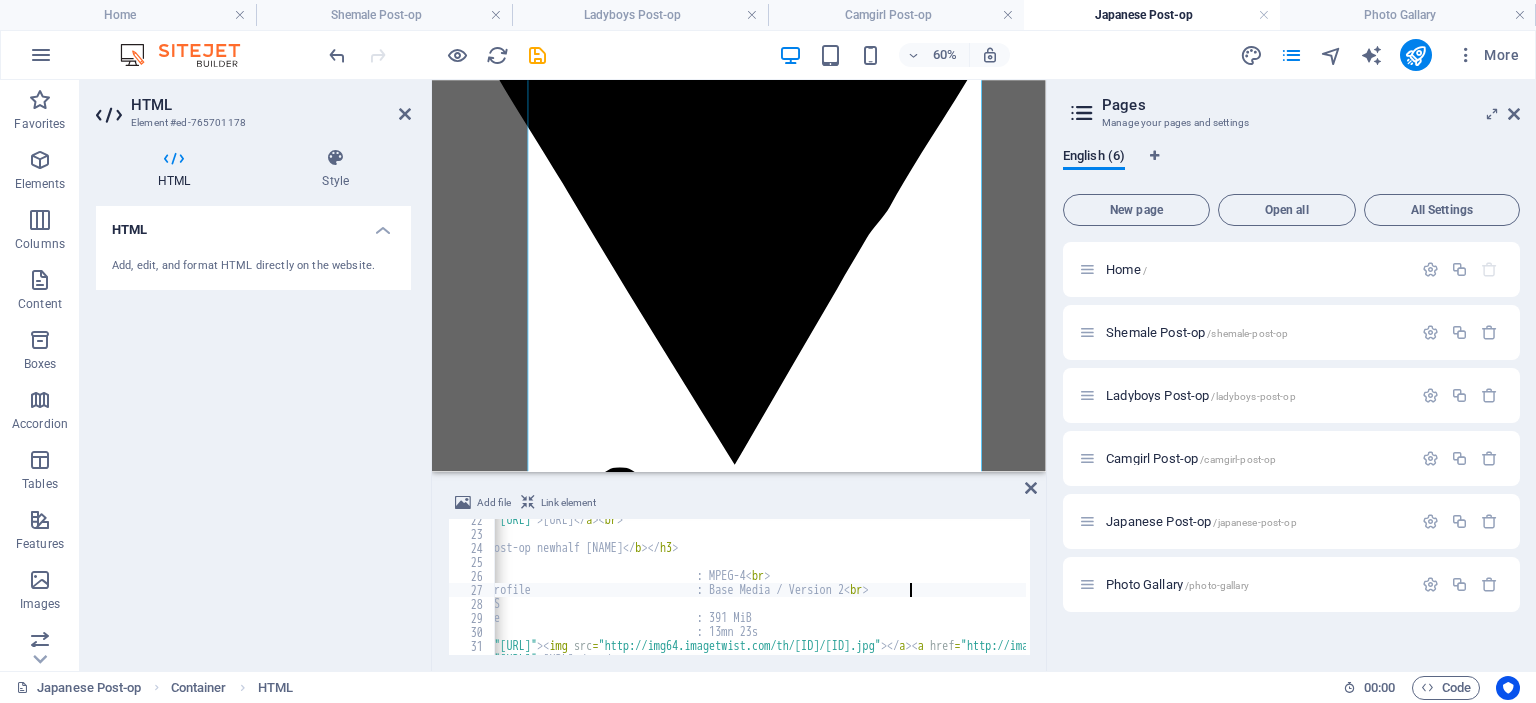 click on "< a   href = "[URL]" > [URL] </ a > < br > < h3 > < b > Post-op newhalf [NAME] </ b > </ h3 > Format                                   : MPEG-4 < br > Format profile                           : Base Media / Version 2 < br > Link: K2S File size                                : 391 MiB Duration                                 : 13mn 23s < a   href = "http://imagetwist.com/[ID]/[NAME].jpg" > < img   src = "http://img64.imagetwist.com/th/[ID]/[NAME].jpg" > </ a > < a   href = "http://imagetwist.com/[ID]/[NAME].jpg" > < img   src = "http://img64.imagetwist.com/th/[ID]/[NAME].jpg" > </ a > < a   href = "http://imagetwist.com/[ID]/[NAME].jpg" > < img   src = "http://img64.imagetwist.com/th/[ID]/[NAME].jpg" > </ a > < a   href = "[URL]" > [URL] </ a > </ center >" at bounding box center (2385, 593) 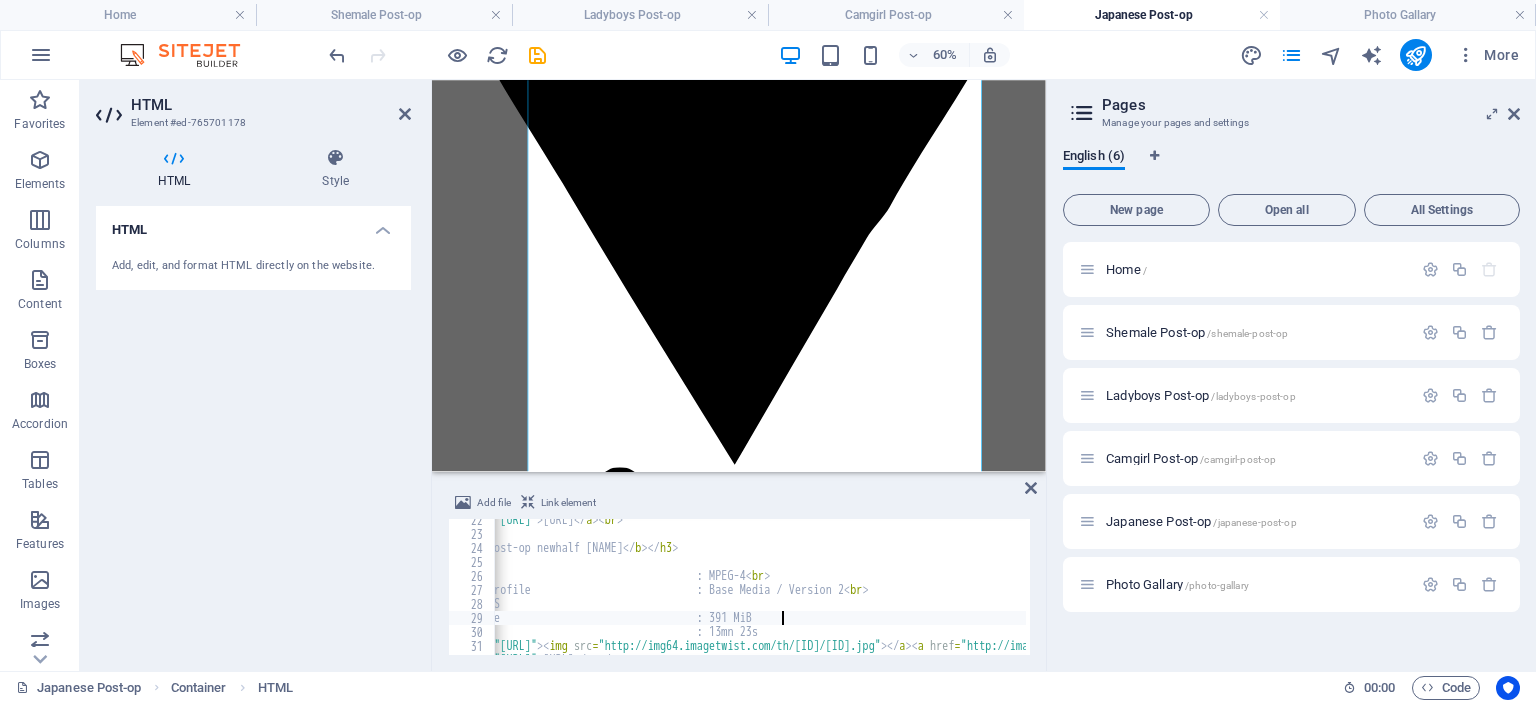 paste on "<br>" 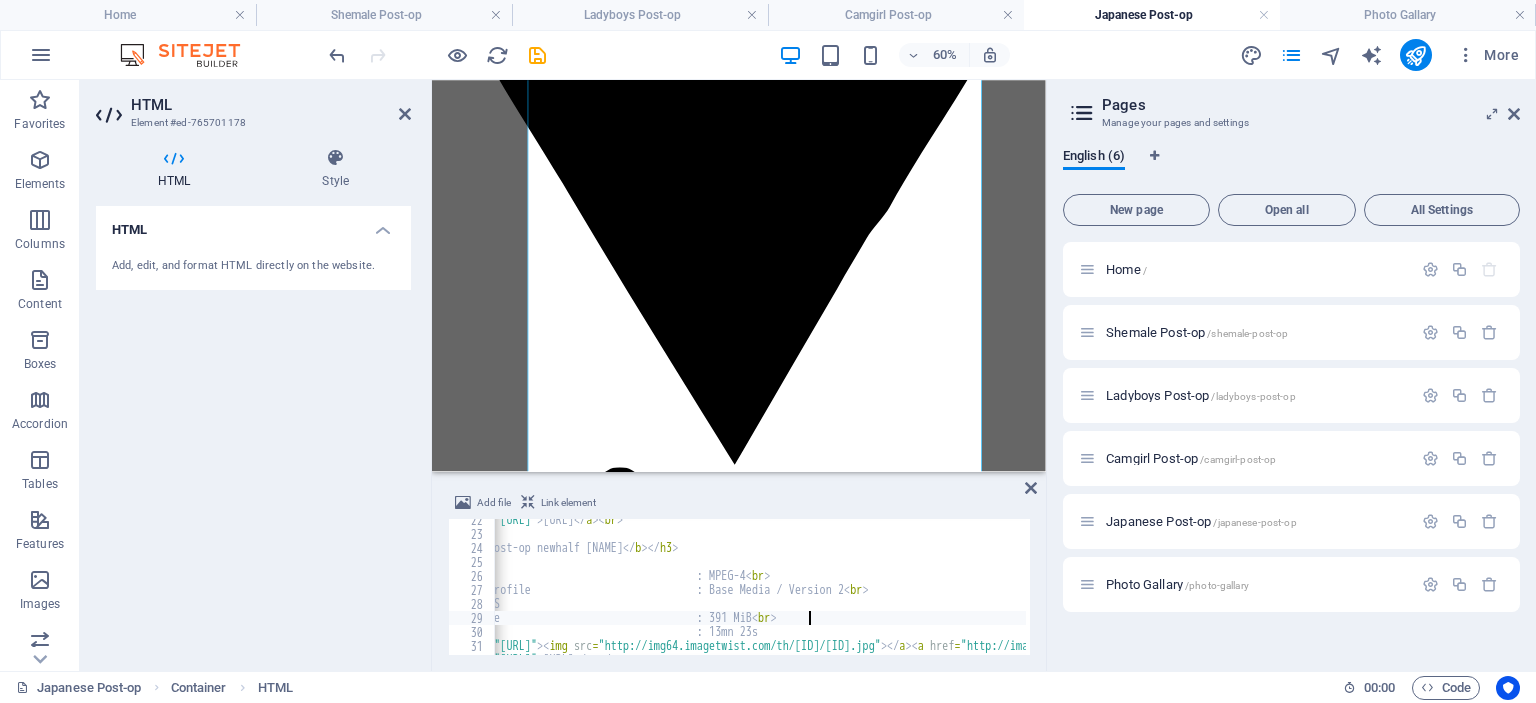 click on "< a   href = "[URL]" > [URL] </ a > < br > < h3 > < b > Post-op newhalf [NAME] </ b > </ h3 > Format                                   : MPEG-4 < br > Format profile                           : Base Media / Version 2 < br > Link: K2S File size                                : 391 MiB < br > Duration                                 : 13mn 23s < a   href = "http://imagetwist.com/[ID]/[NAME].jpg" > < img   src = "http://img64.imagetwist.com/th/[ID]/[NAME].jpg" > </ a > < a   href = "http://imagetwist.com/[ID]/[NAME].jpg" > < img   src = "http://img64.imagetwist.com/th/[ID]/[NAME].jpg" > </ a > < a   href = "http://imagetwist.com/[ID]/[NAME].jpg" > < img   src = "http://img64.imagetwist.com/th/[ID]/[NAME].jpg" > </ a > < a   href = "[URL]" > [URL] </ a > </ center >" at bounding box center [2385, 593] 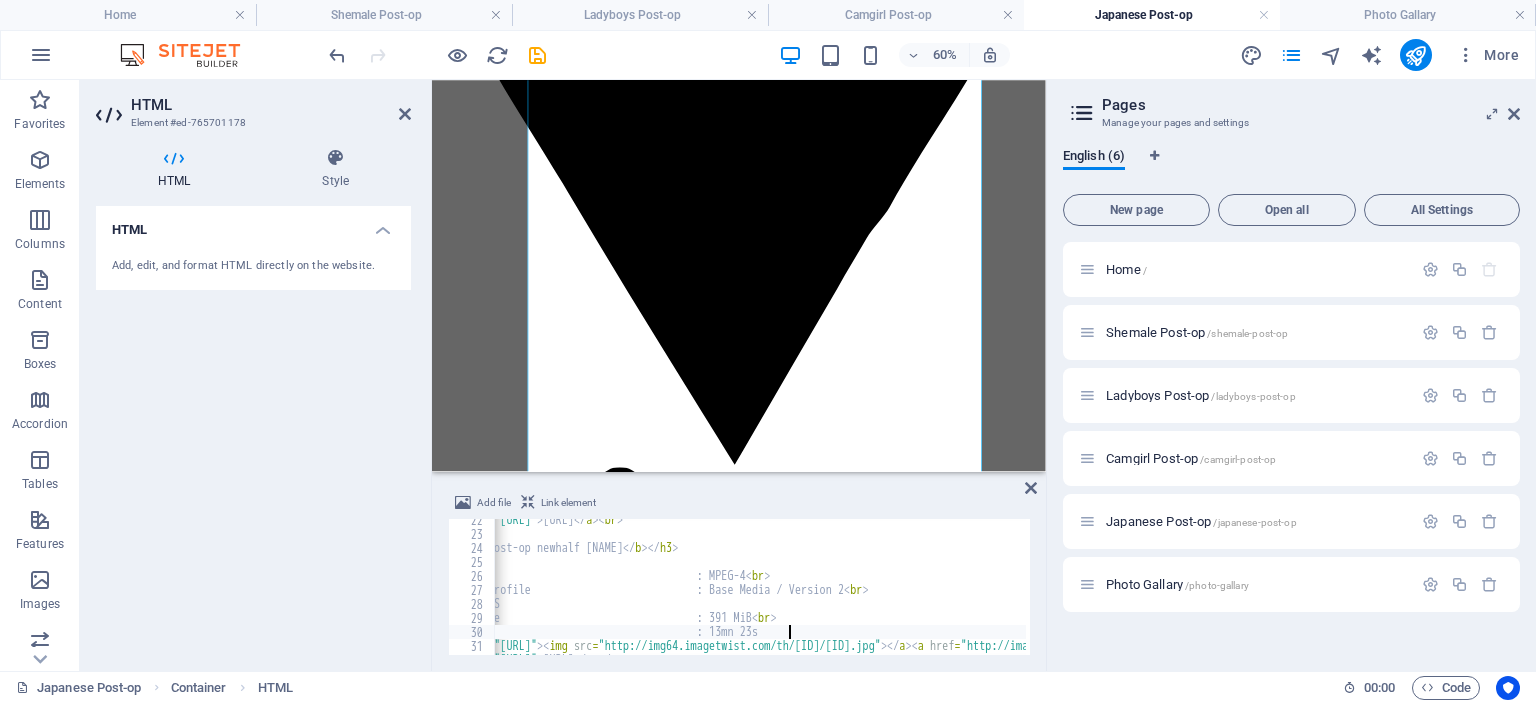 paste on "<br>" 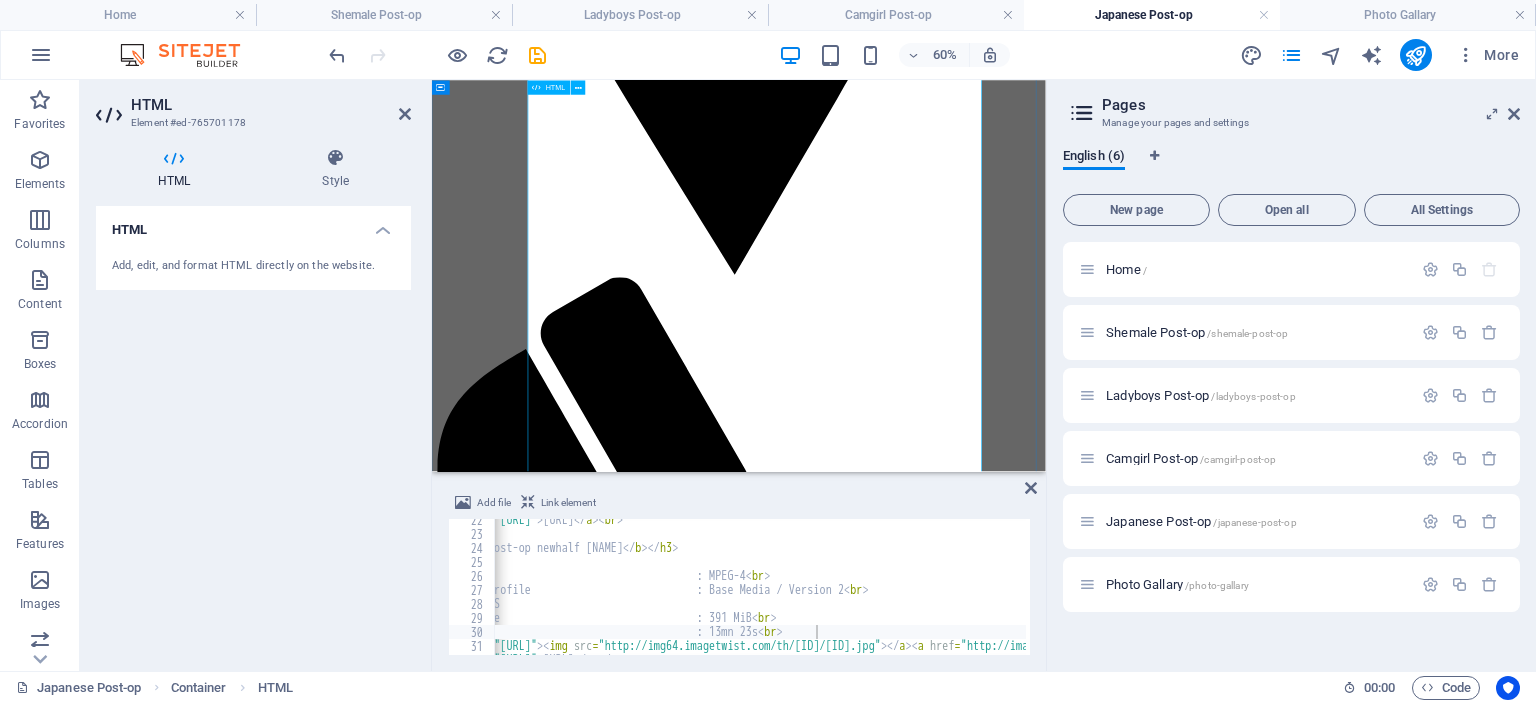 scroll, scrollTop: 1600, scrollLeft: 0, axis: vertical 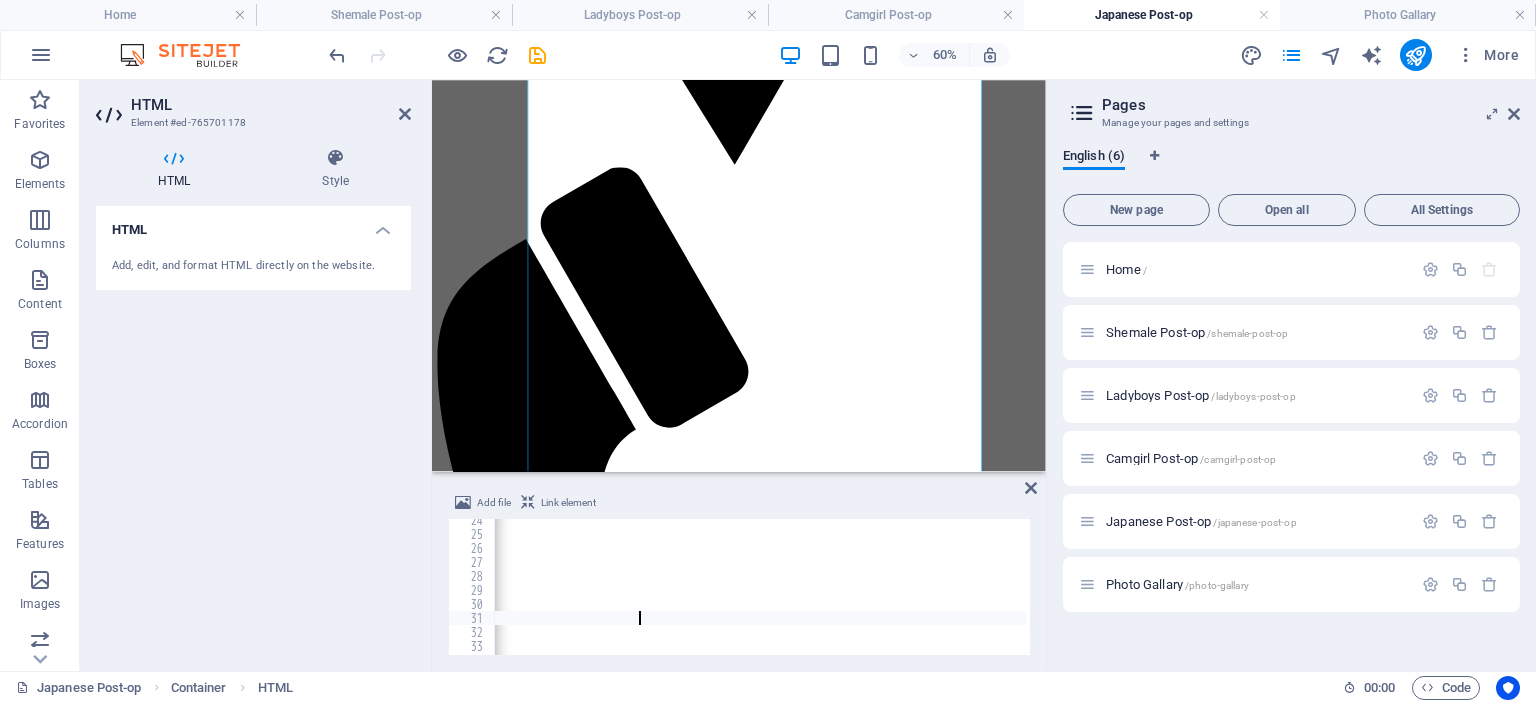 click on "< h3 > < b > Post-op newhalf [NAME] </ b > </ h3 > Format                                   : MPEG-4 < br > Format profile                           : Base Media / Version 2 < br > Link: K2S File size                                : 391 MiB < br > Duration                                 : 13mn 23s < br > < a   href = "http://imagetwist.com/[ID]/[NAME].jpg" > < img   src = "http://img64.imagetwist.com/th/[ID]/[NAME].jpg" > </ a > < a   href = "http://imagetwist.com/[ID]/[NAME].jpg" > < img   src = "http://img64.imagetwist.com/th/[ID]/[NAME].jpg" > </ a > < a   href = "http://imagetwist.com/[ID]/[NAME].jpg" > < img   src = "http://img64.imagetwist.com/th/[ID]/[NAME].jpg" > </ a > < a   href = "[URL]" > [URL] </ a > </ center > < center > < h3 > < b > Post-op [NAME] newhalf swimsuit hardcore rare file </ b > </ h3 >" at bounding box center [12, 593] 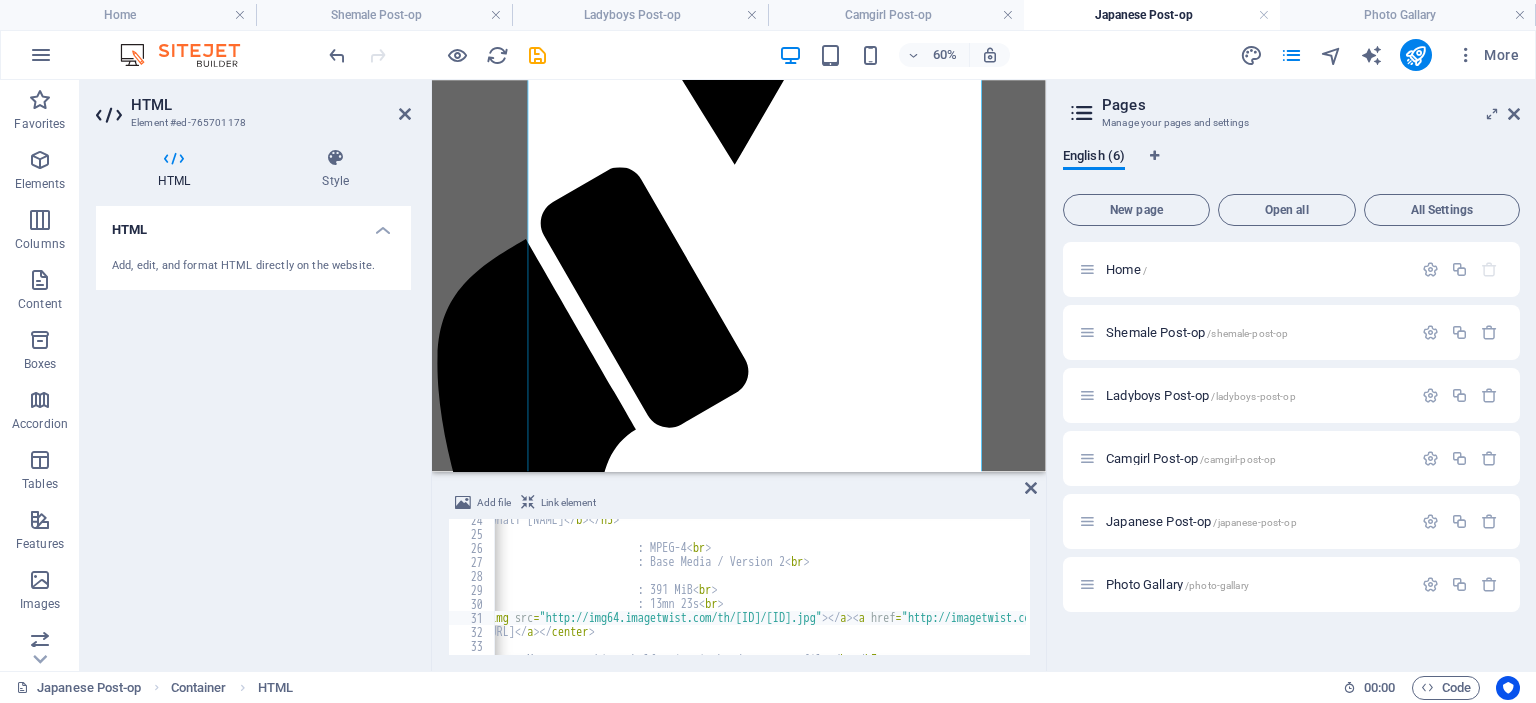 scroll, scrollTop: 0, scrollLeft: 58, axis: horizontal 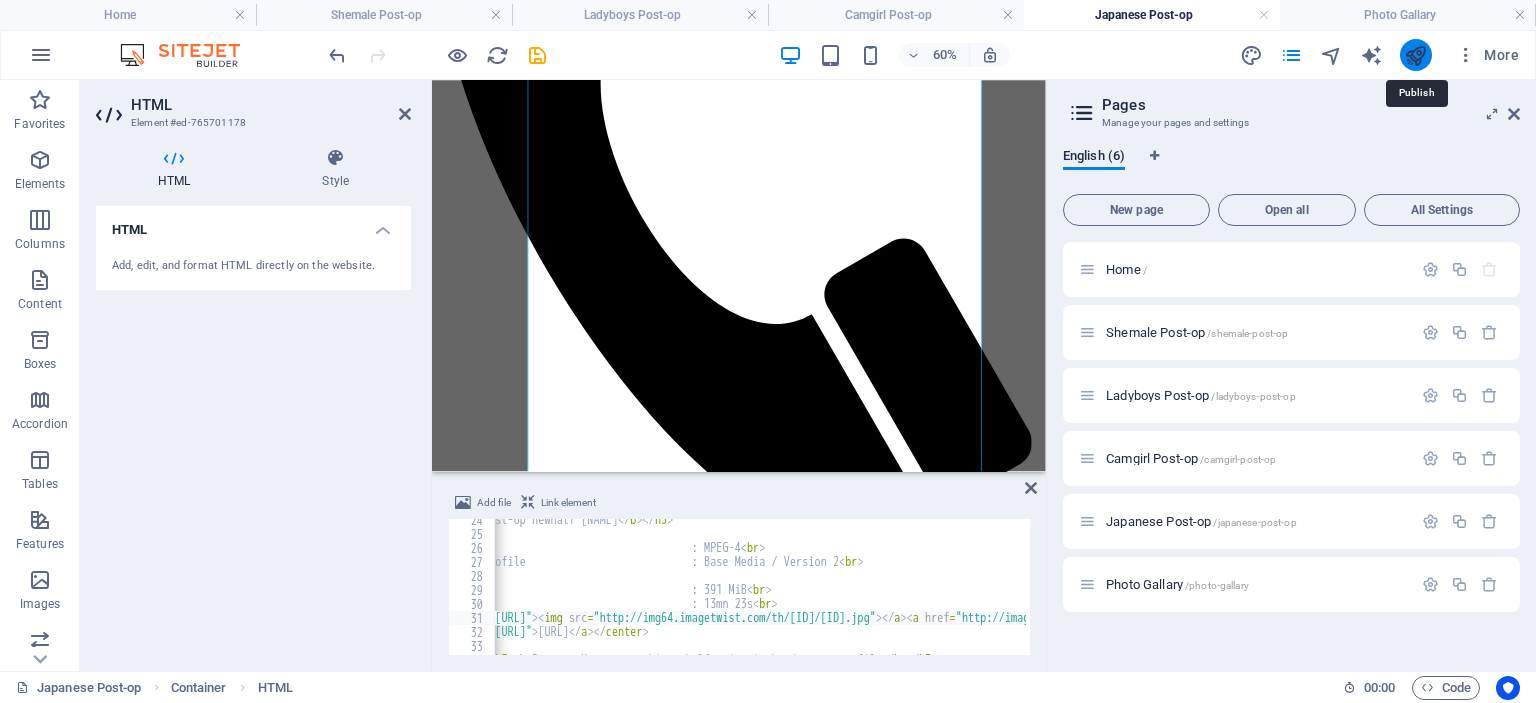 click at bounding box center [1415, 55] 